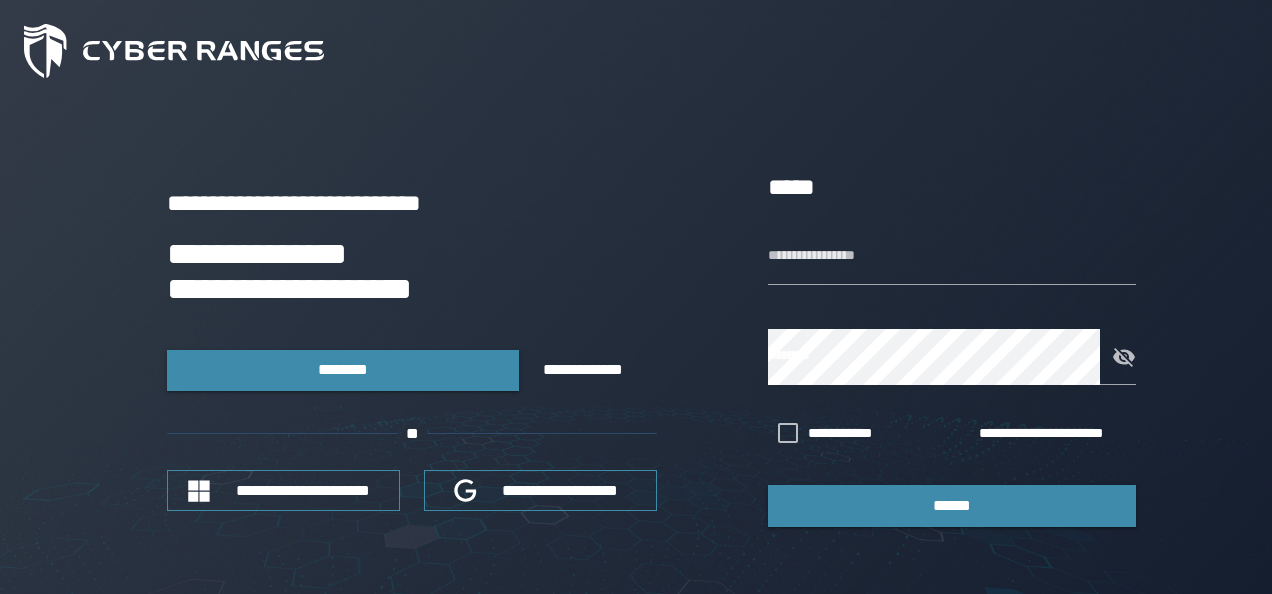 scroll, scrollTop: 0, scrollLeft: 0, axis: both 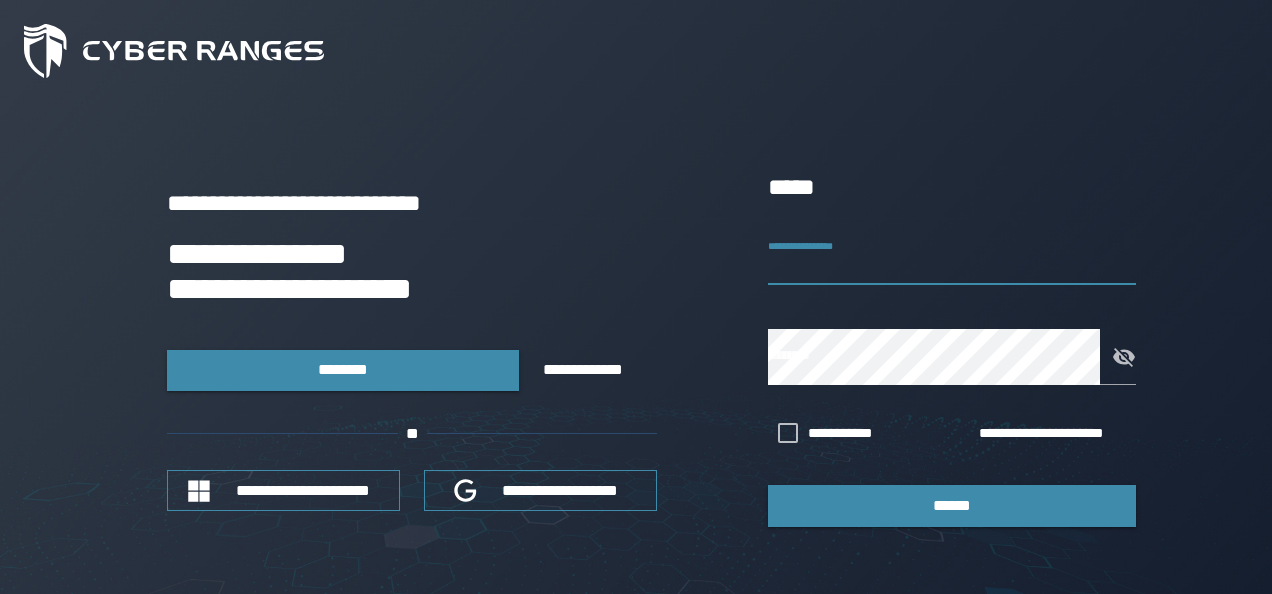 click on "**********" at bounding box center [952, 257] 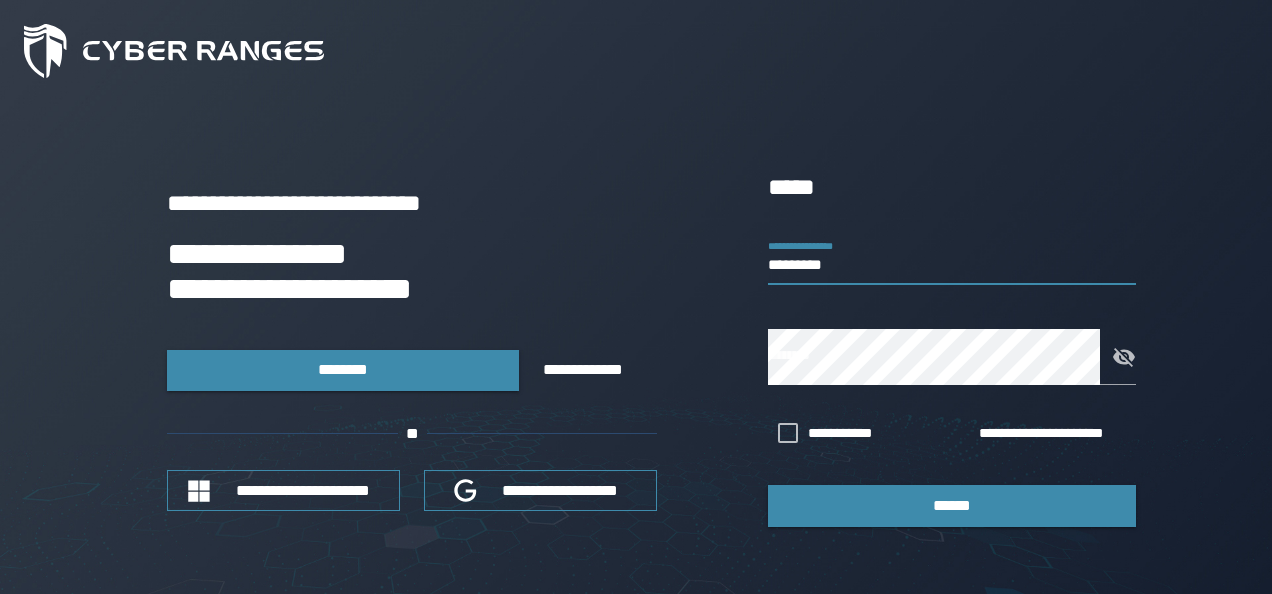 type on "*********" 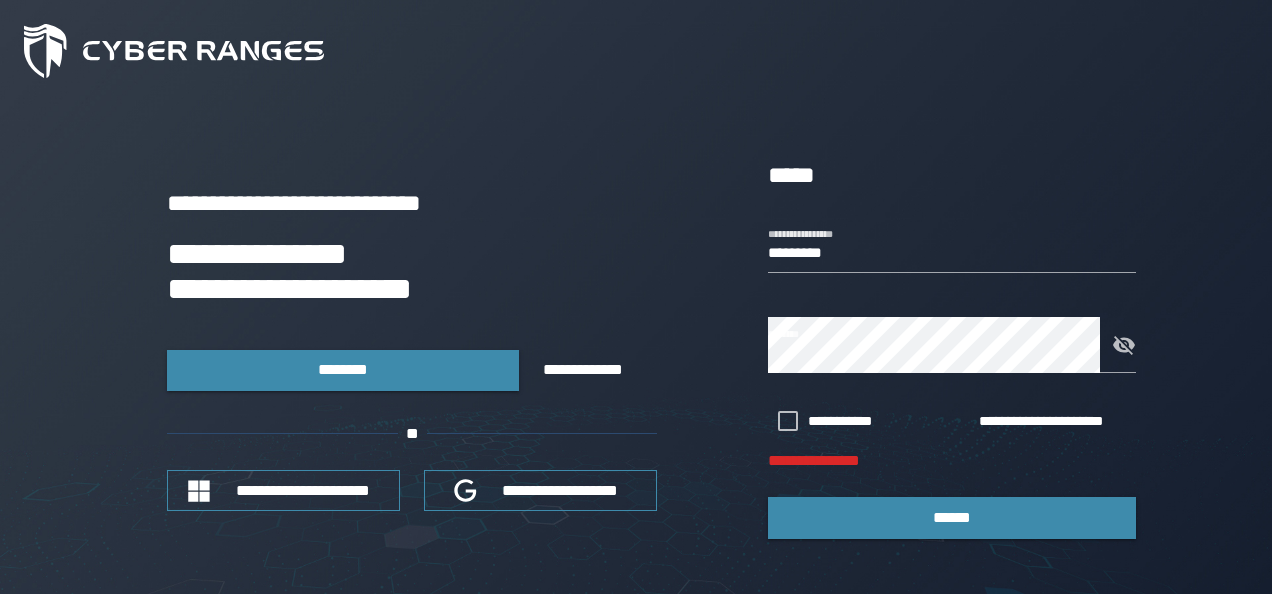 click on "**********" at bounding box center [636, 348] 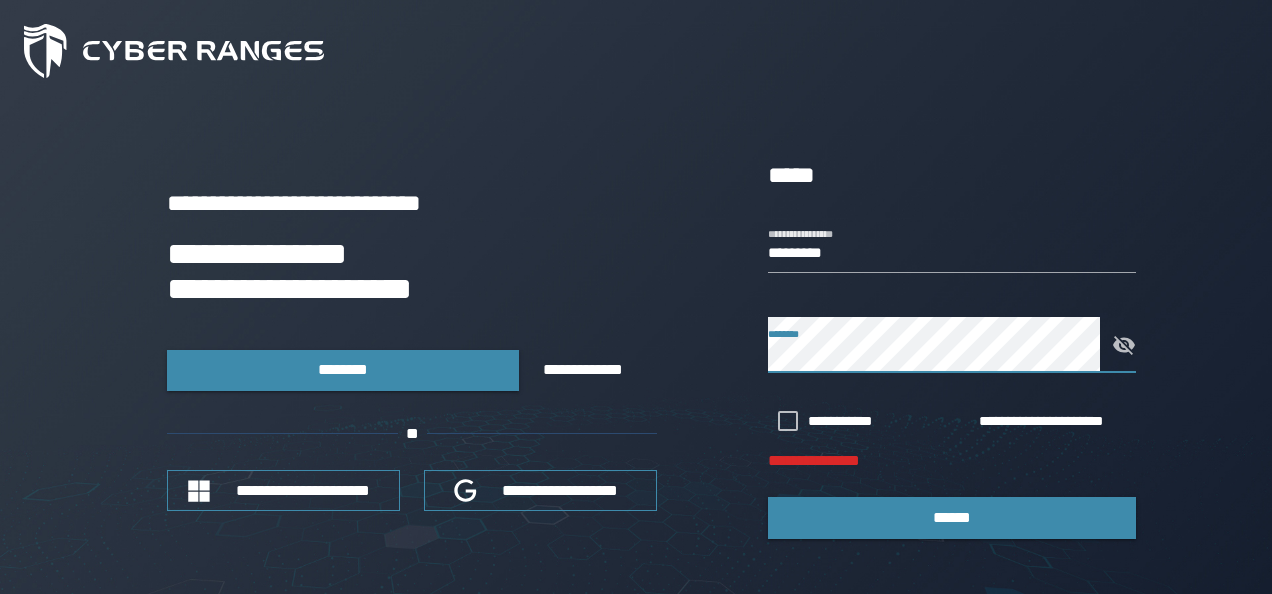 click 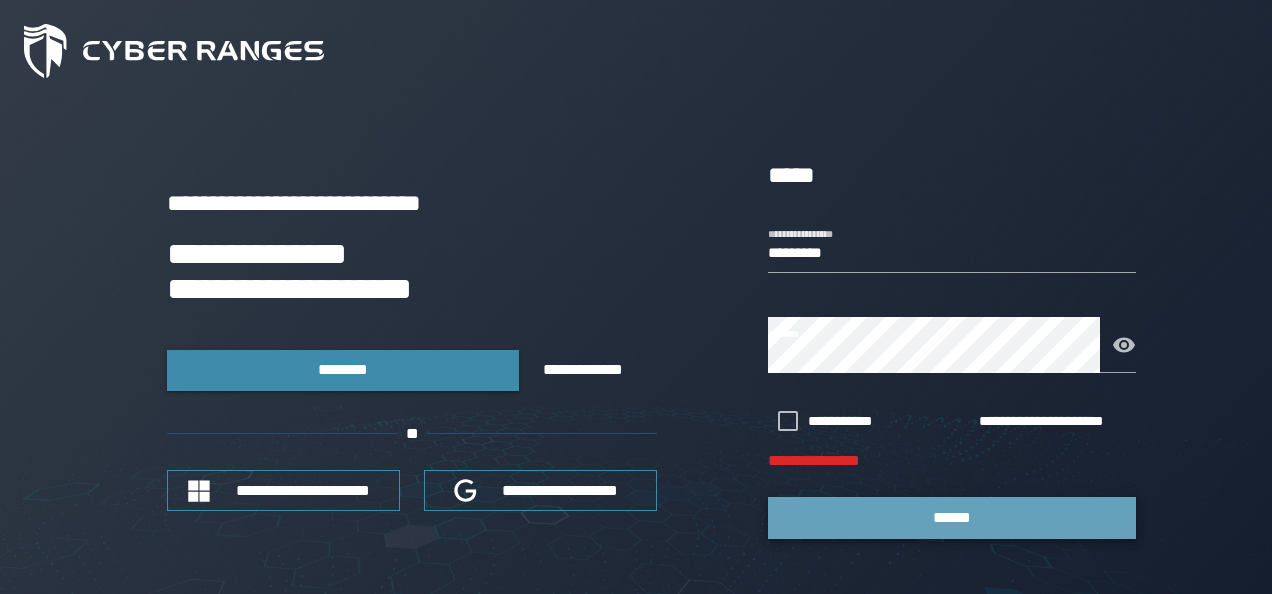 click on "******" at bounding box center [952, 517] 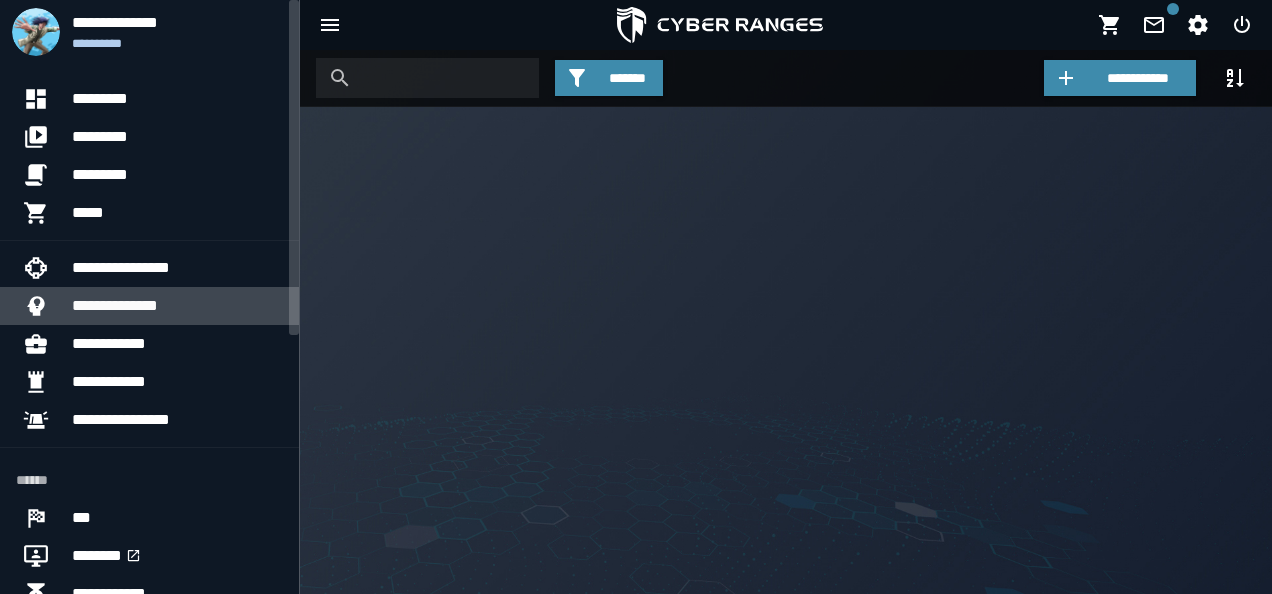 click on "**********" at bounding box center [177, 306] 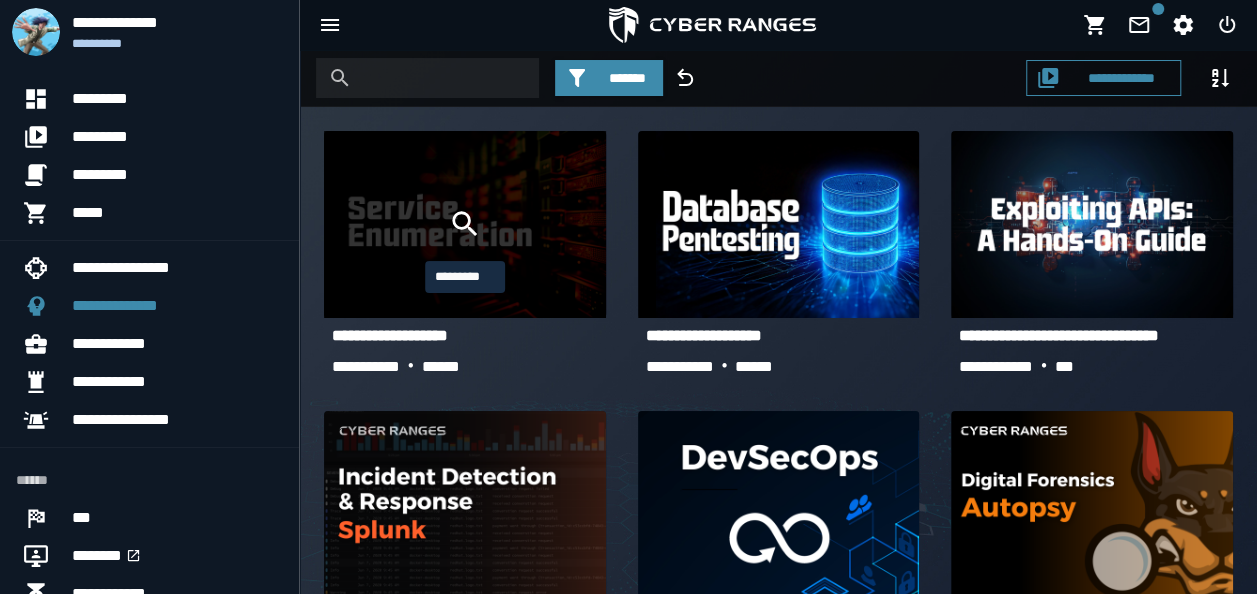 click 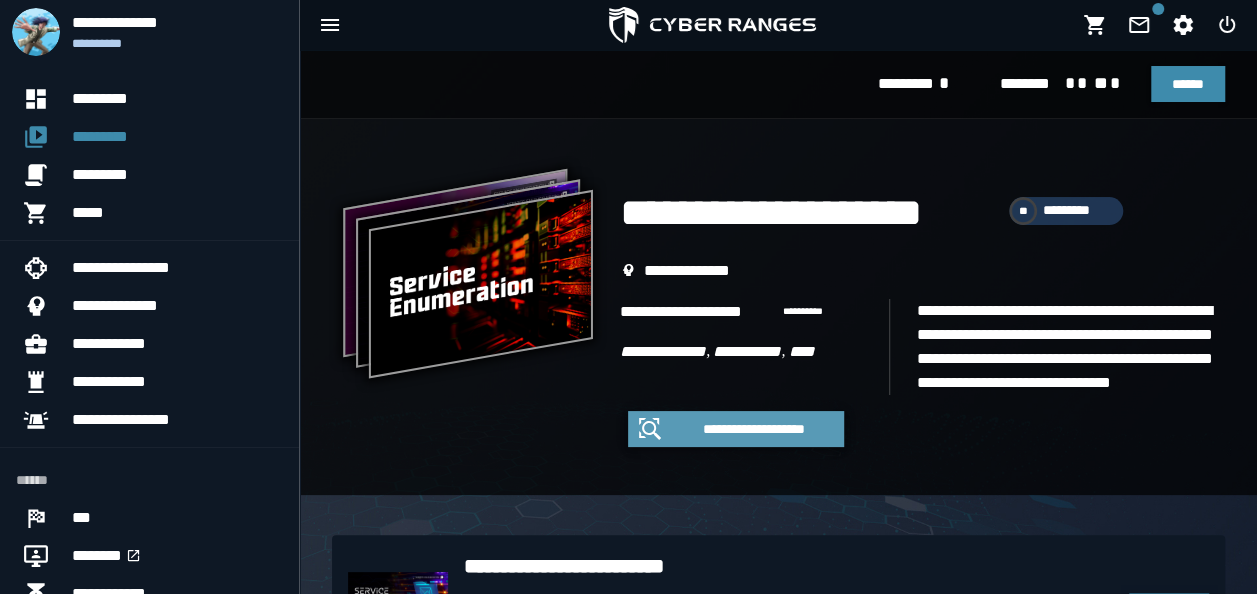 click on "**********" at bounding box center (754, 429) 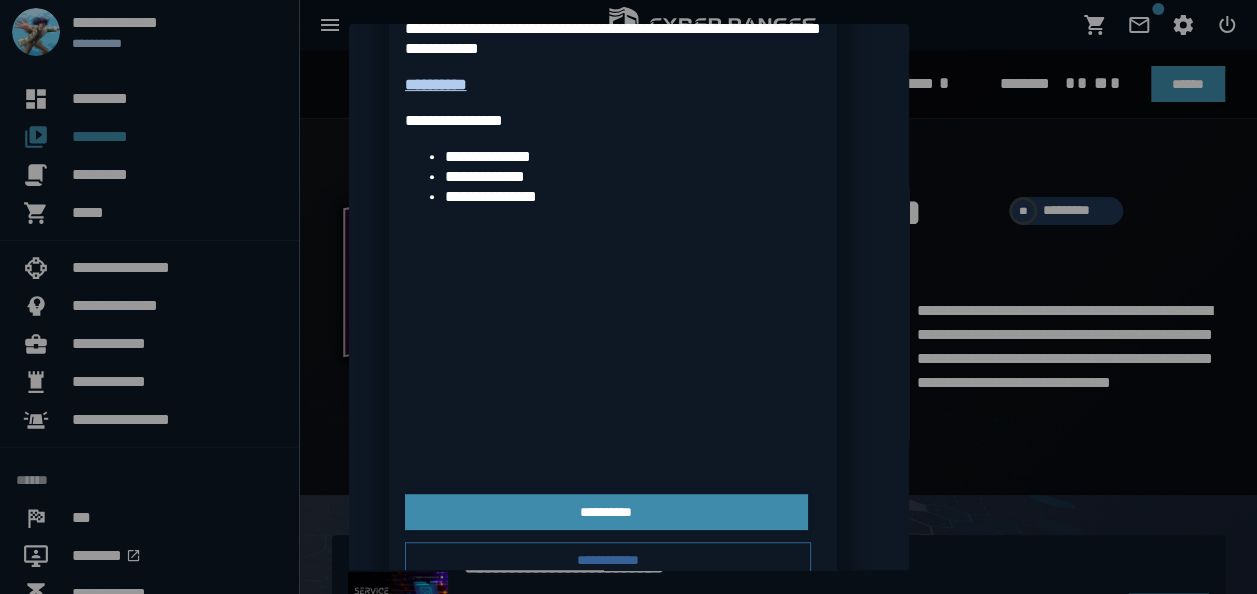 scroll, scrollTop: 438, scrollLeft: 0, axis: vertical 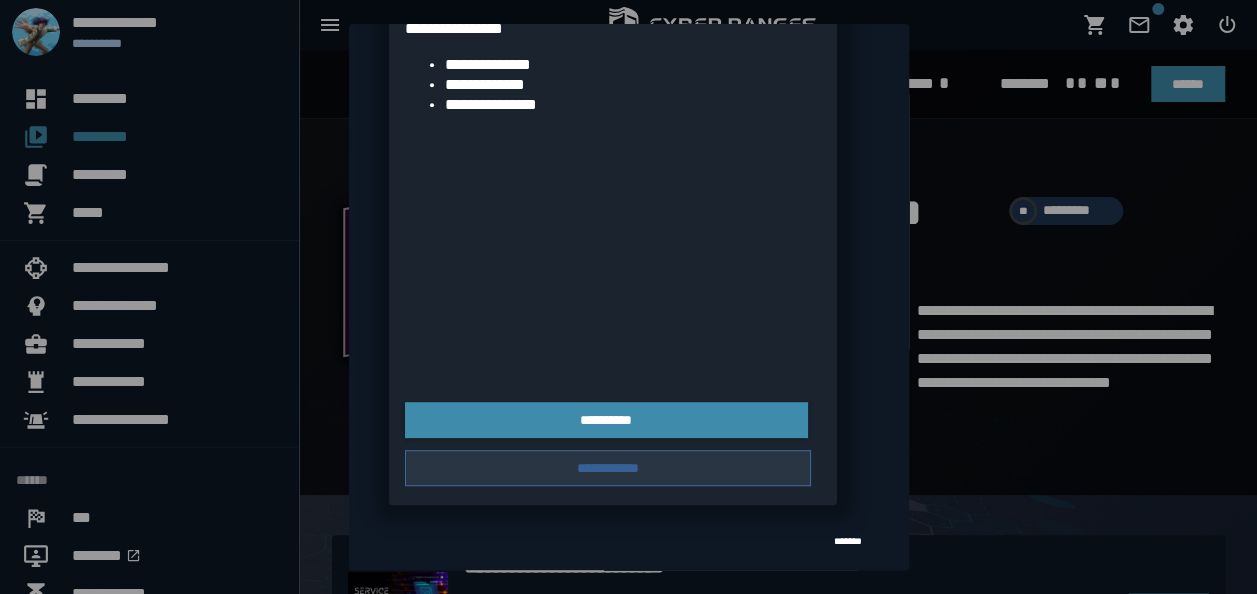 click on "**********" at bounding box center (608, 468) 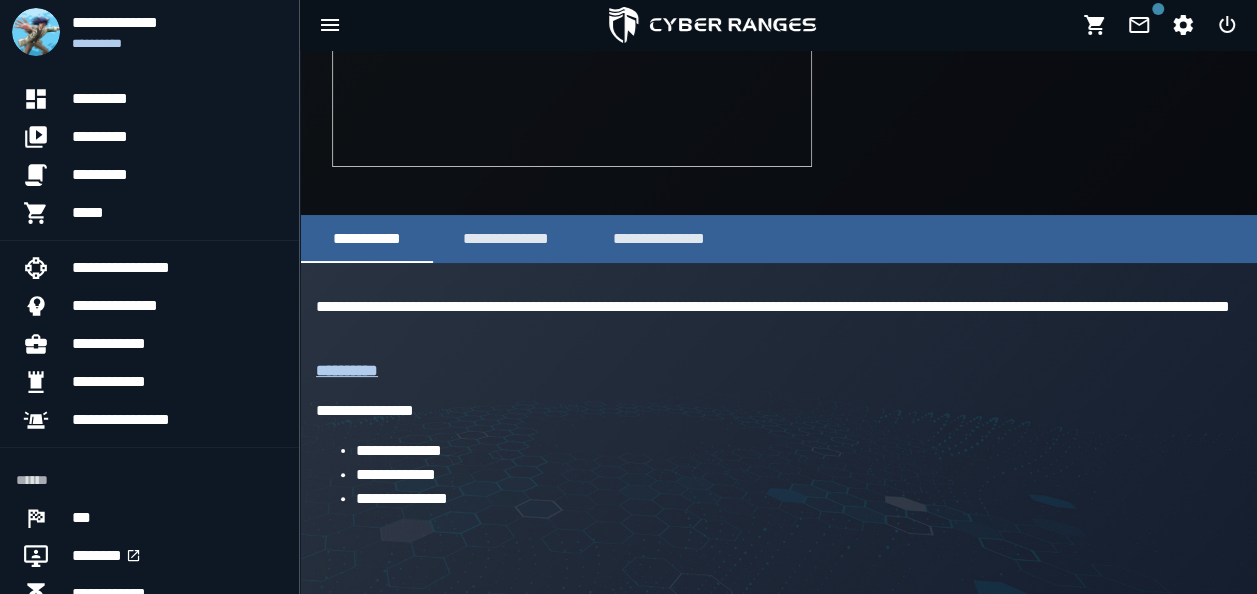 scroll, scrollTop: 336, scrollLeft: 0, axis: vertical 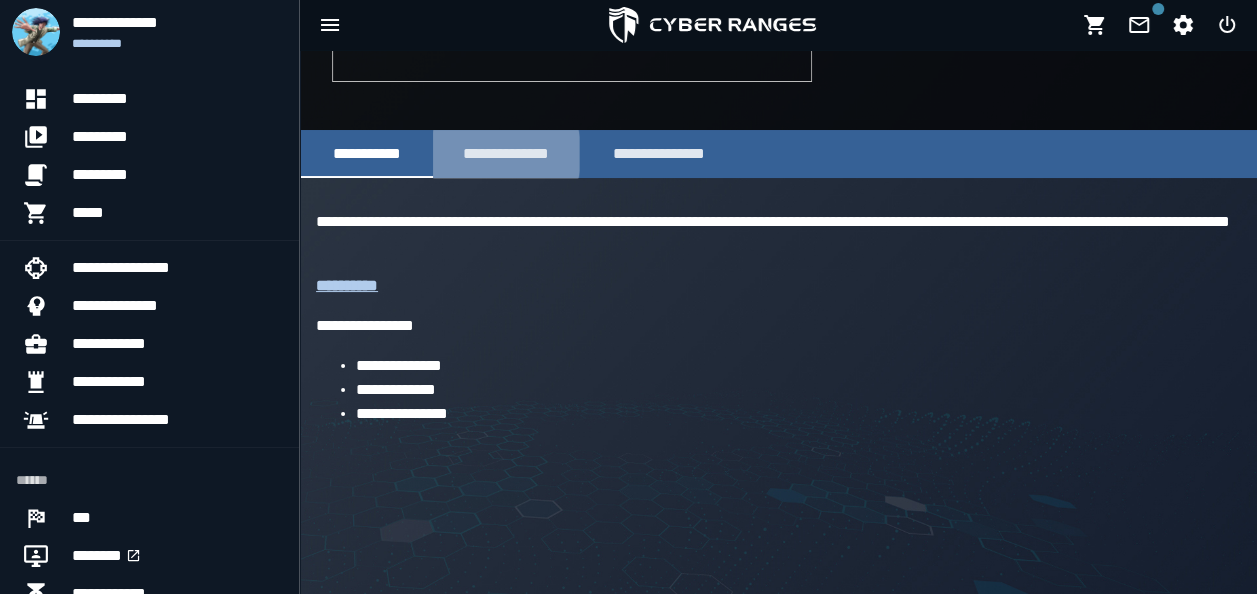 click on "**********" at bounding box center [506, 153] 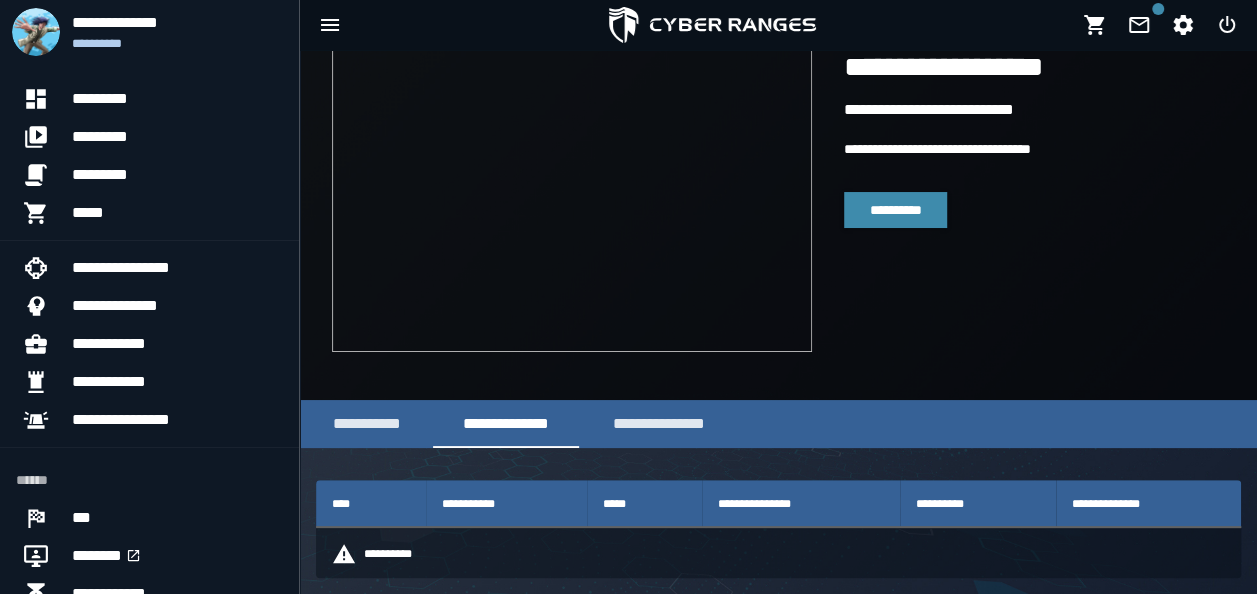 scroll, scrollTop: 336, scrollLeft: 0, axis: vertical 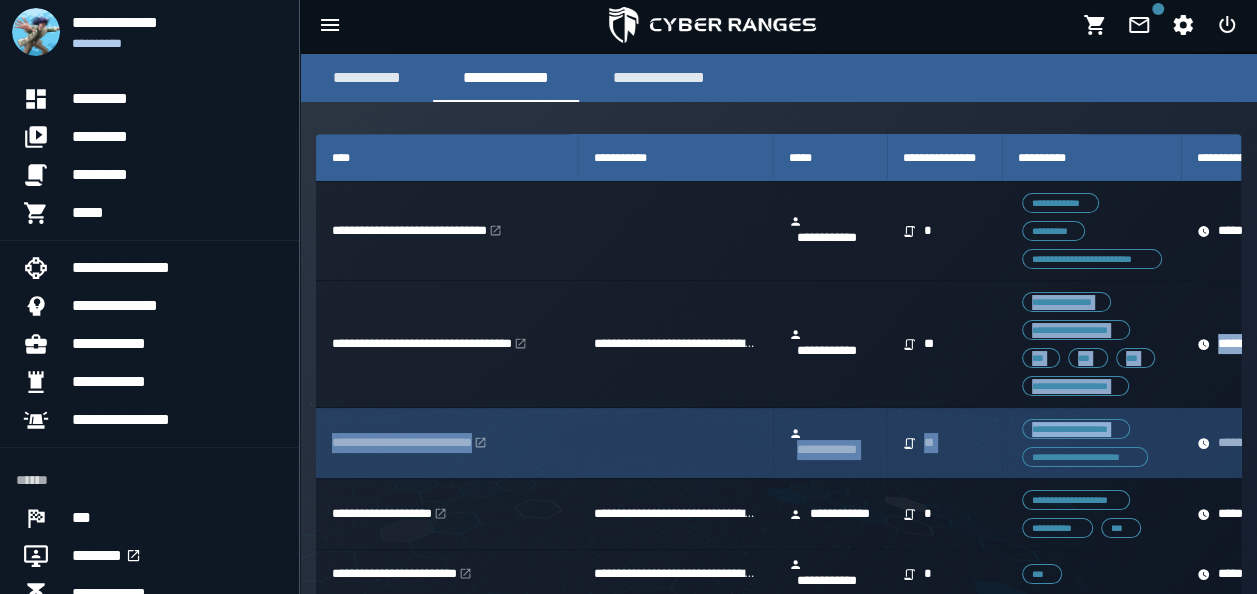 drag, startPoint x: 976, startPoint y: 389, endPoint x: 1022, endPoint y: 476, distance: 98.4124 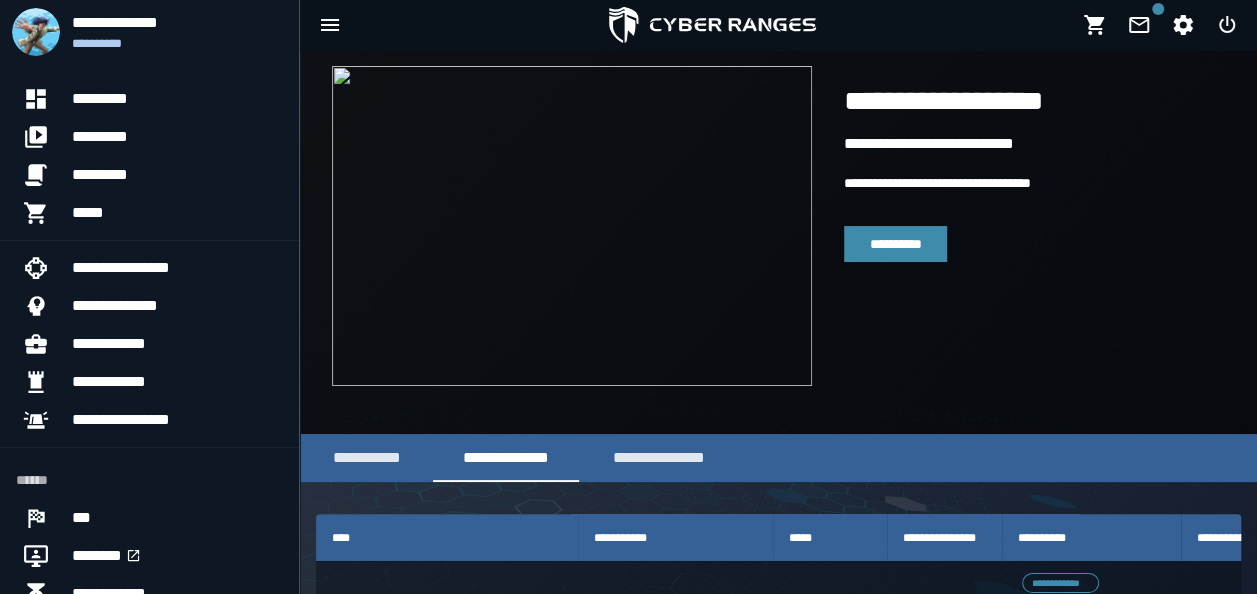scroll, scrollTop: 0, scrollLeft: 0, axis: both 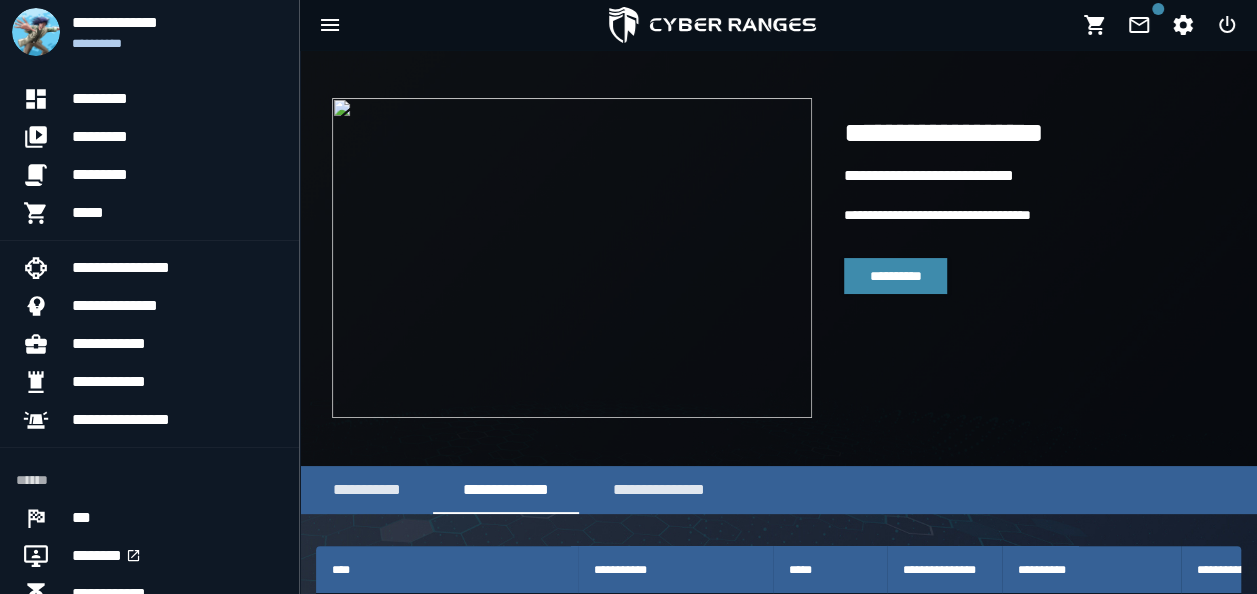click on "**********" at bounding box center [1034, 258] 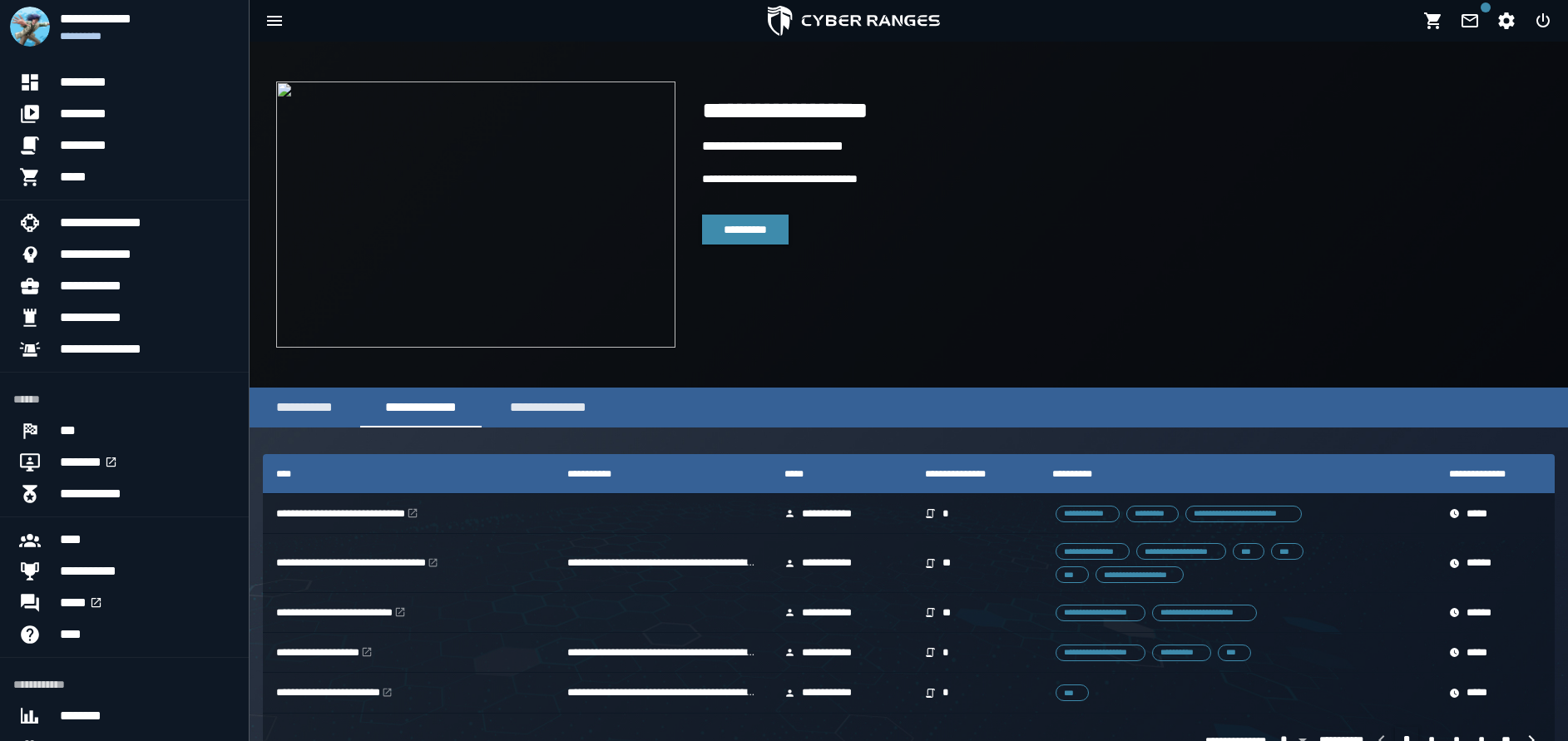 drag, startPoint x: 945, startPoint y: 2, endPoint x: 980, endPoint y: 318, distance: 317.932 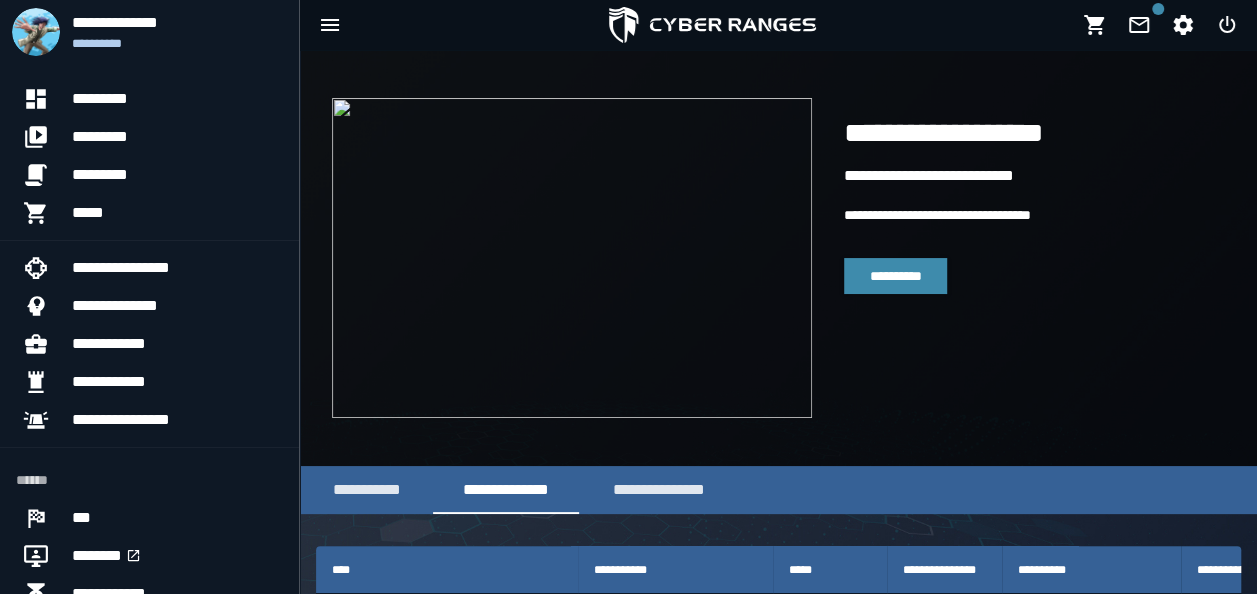 drag, startPoint x: 1778, startPoint y: 1, endPoint x: 558, endPoint y: 57, distance: 1221.2845 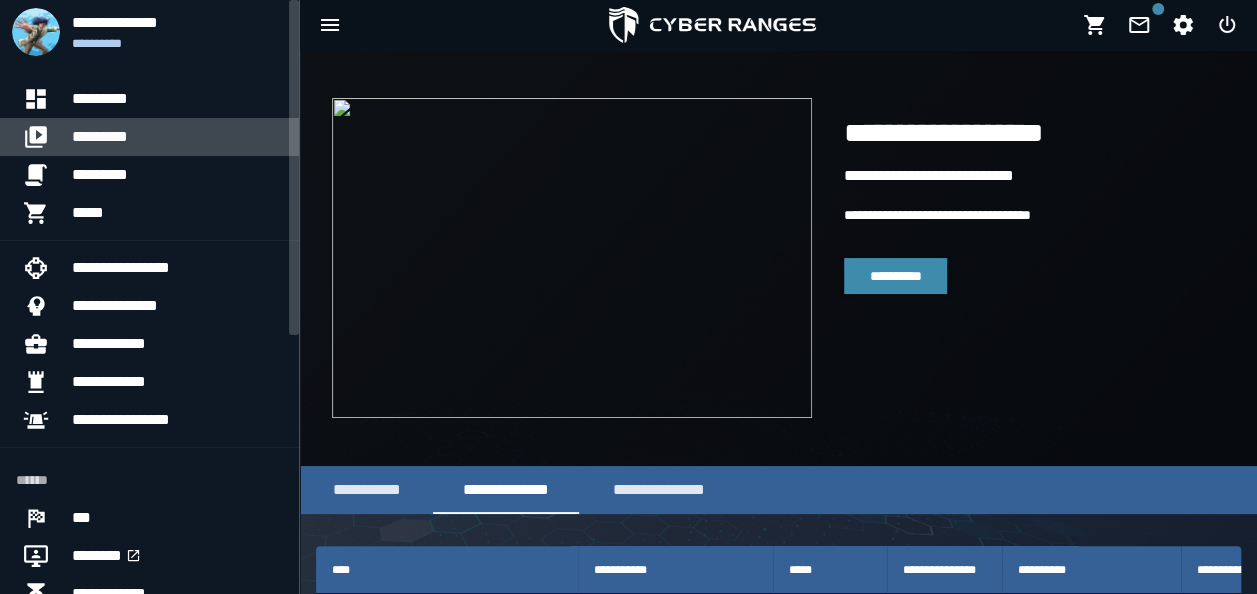 click on "*********" at bounding box center (177, 137) 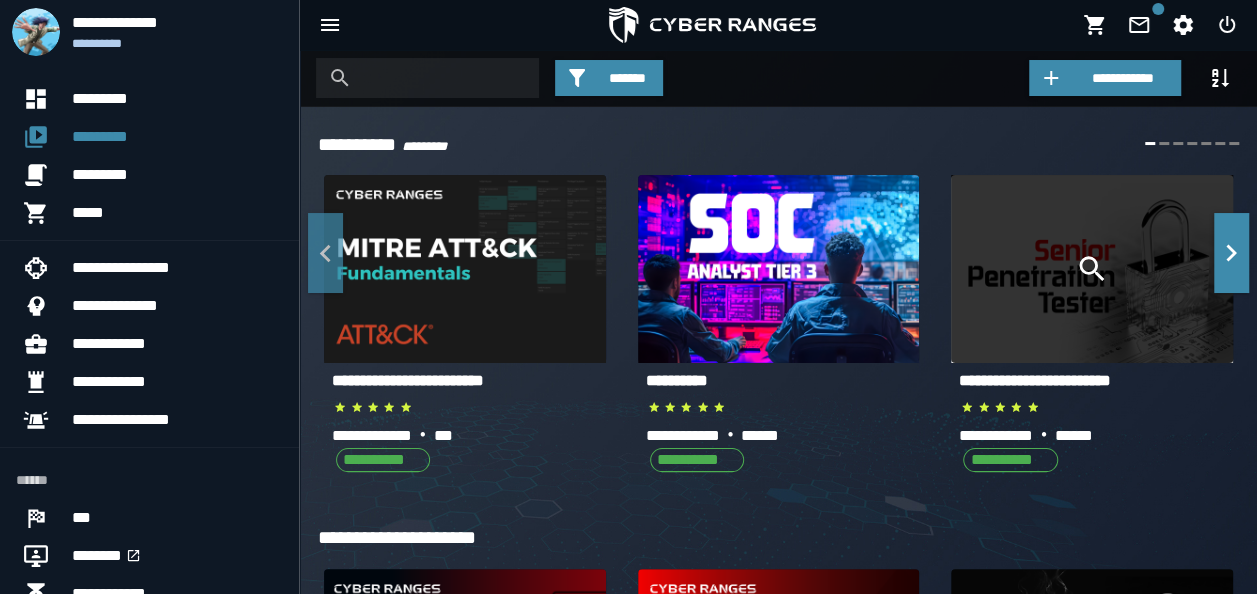 click 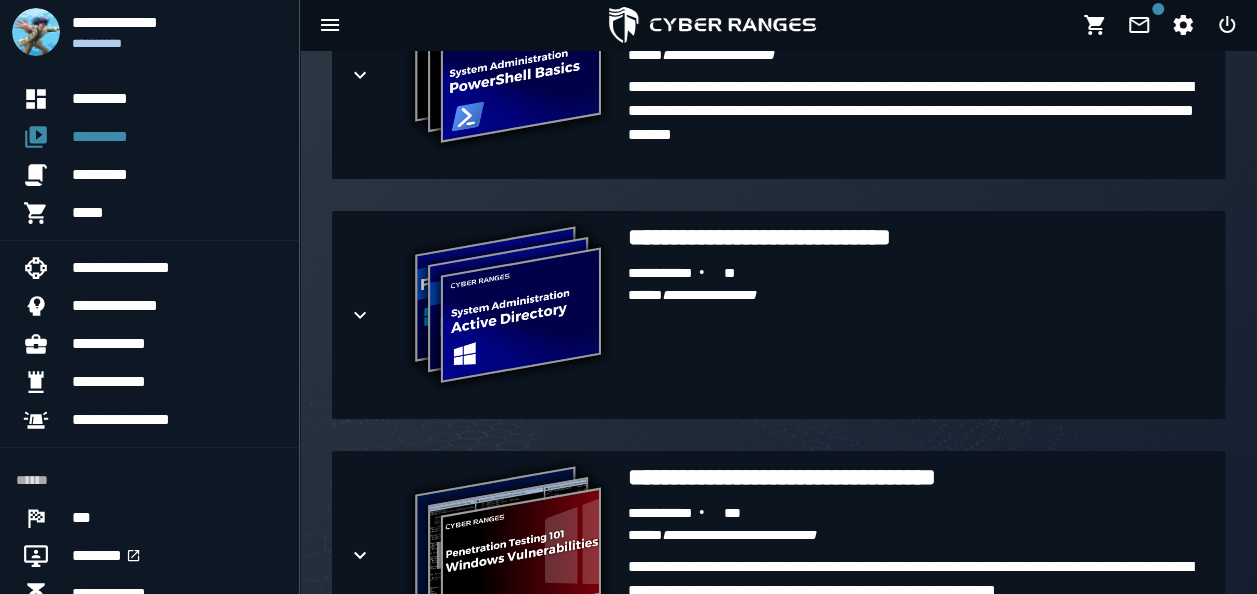 scroll, scrollTop: 637, scrollLeft: 0, axis: vertical 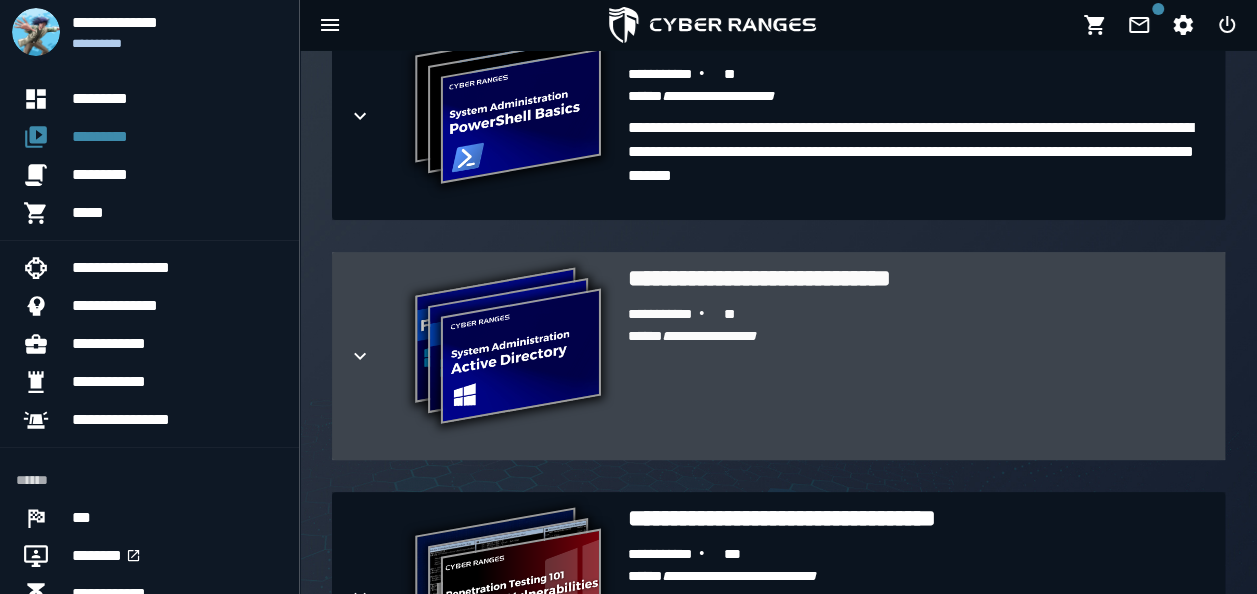 click 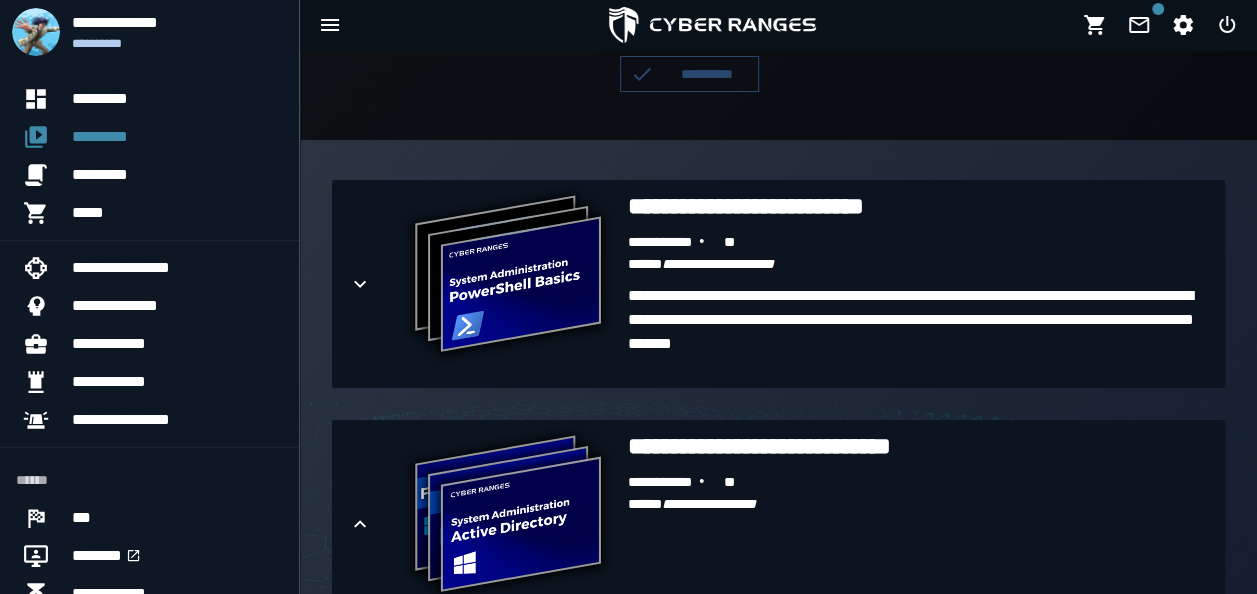 scroll, scrollTop: 464, scrollLeft: 0, axis: vertical 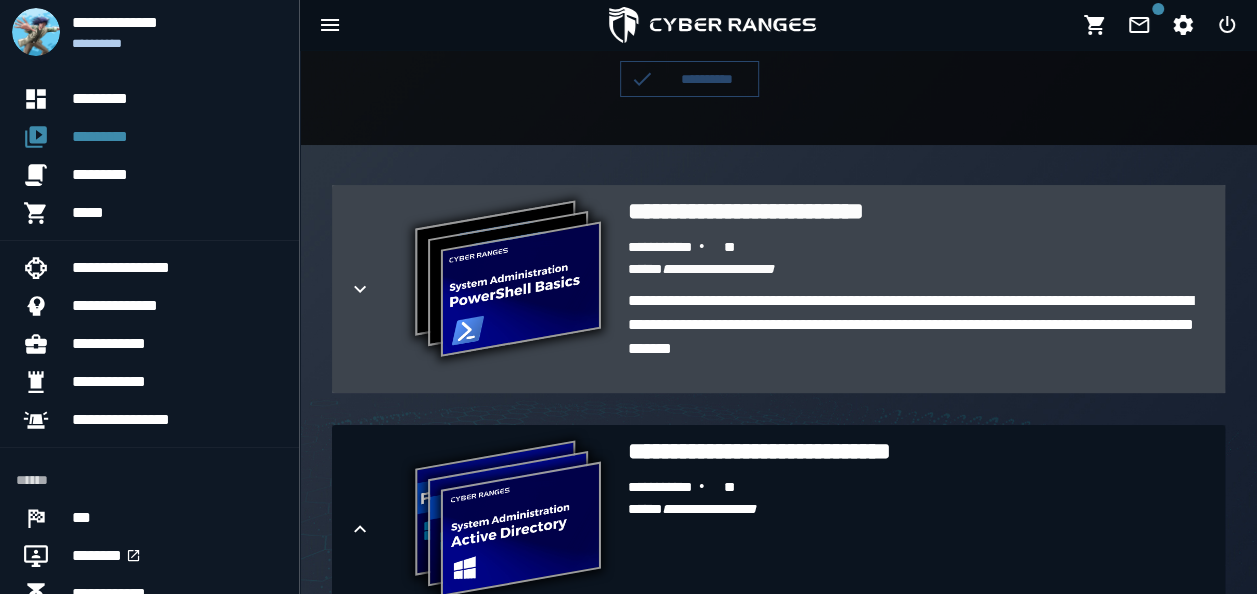 click 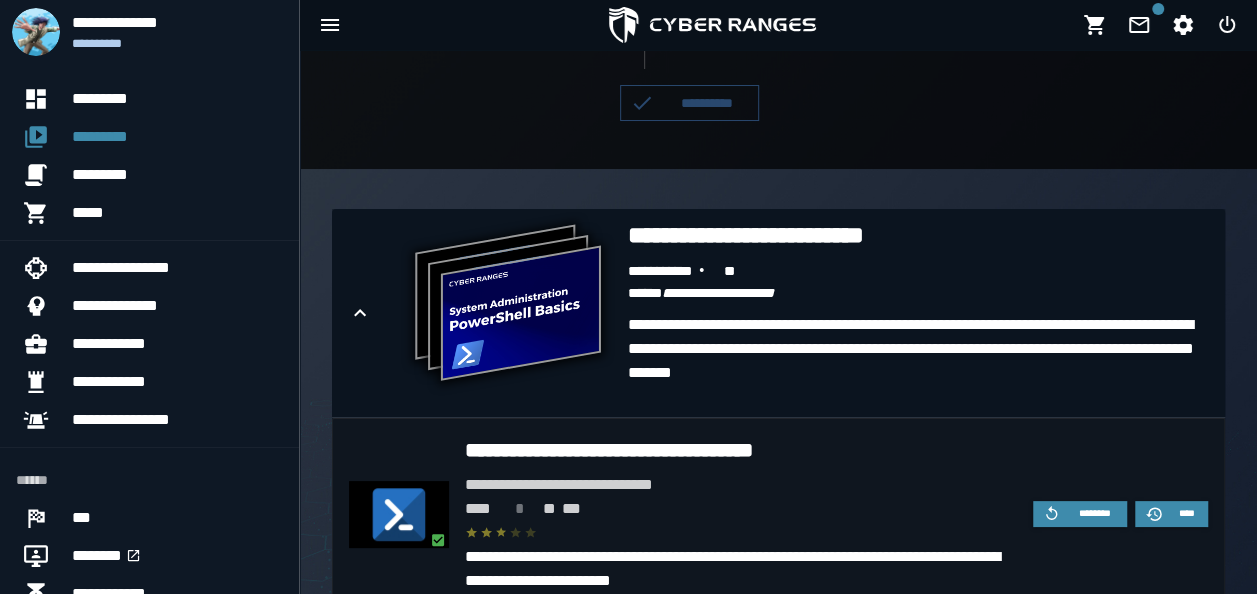 scroll, scrollTop: 446, scrollLeft: 0, axis: vertical 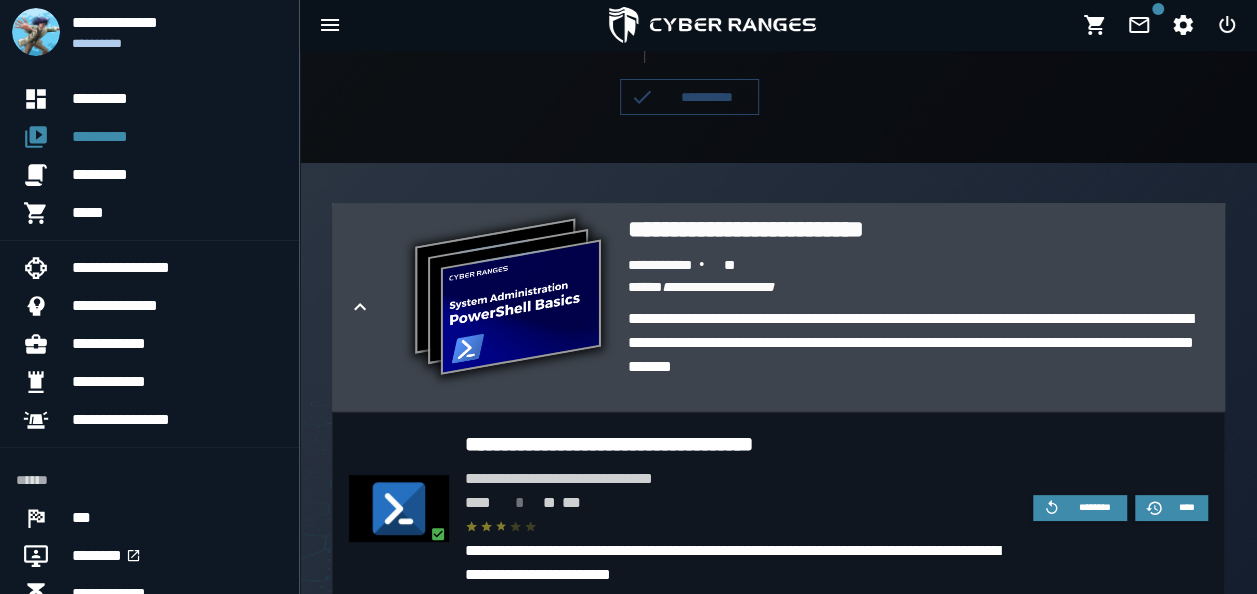 click 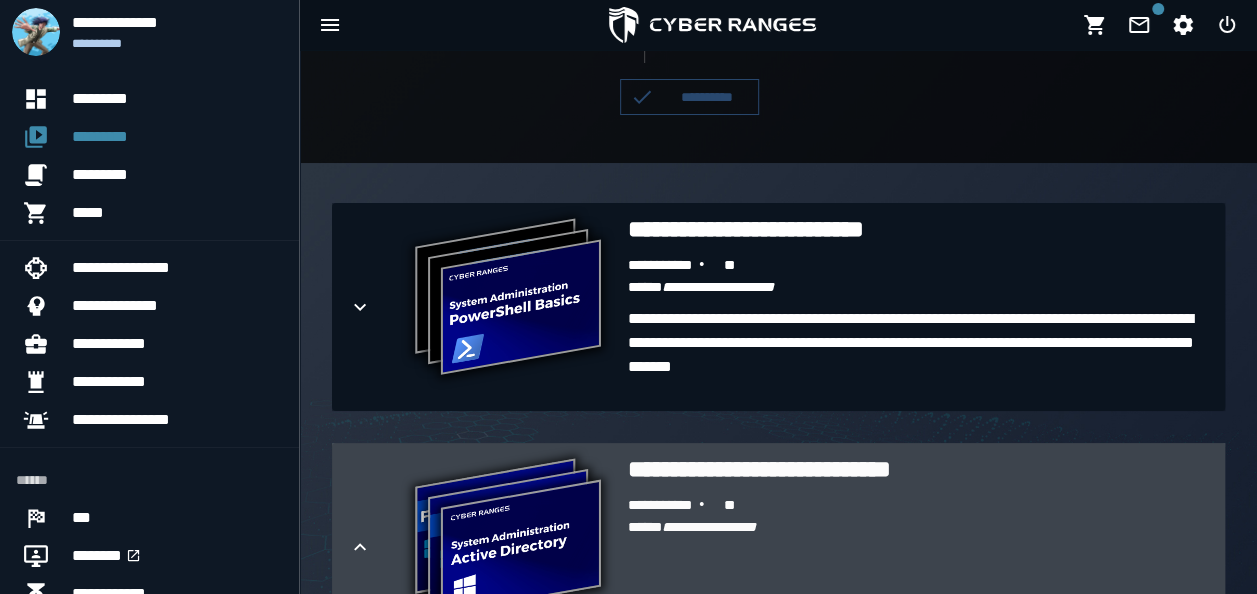 click 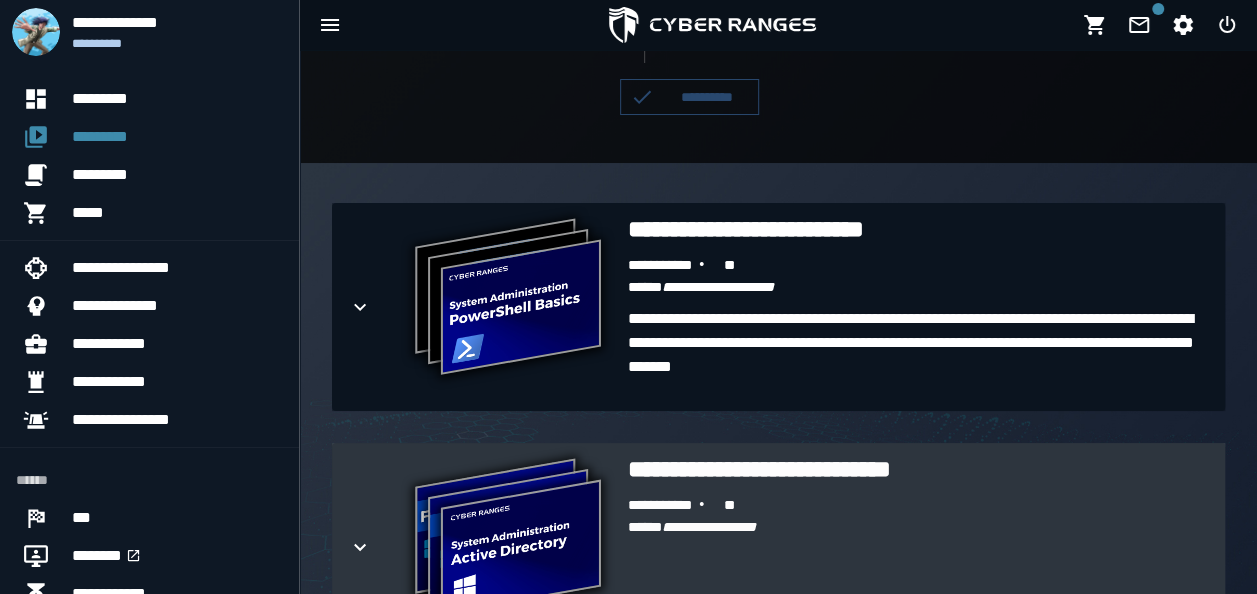 scroll, scrollTop: 503, scrollLeft: 0, axis: vertical 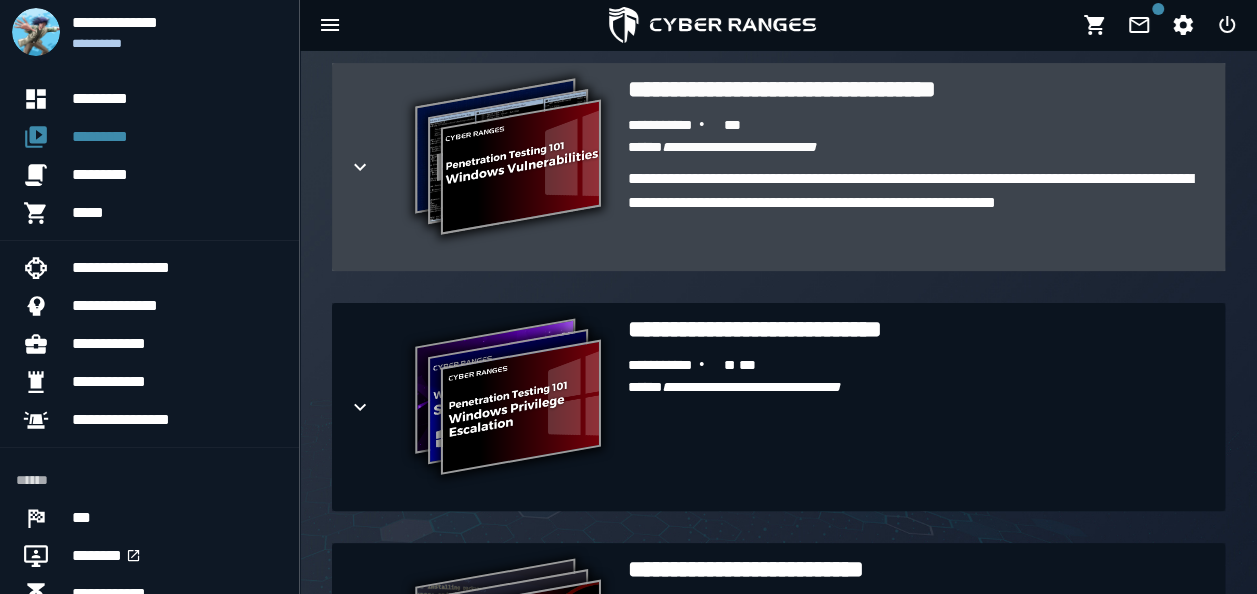 click 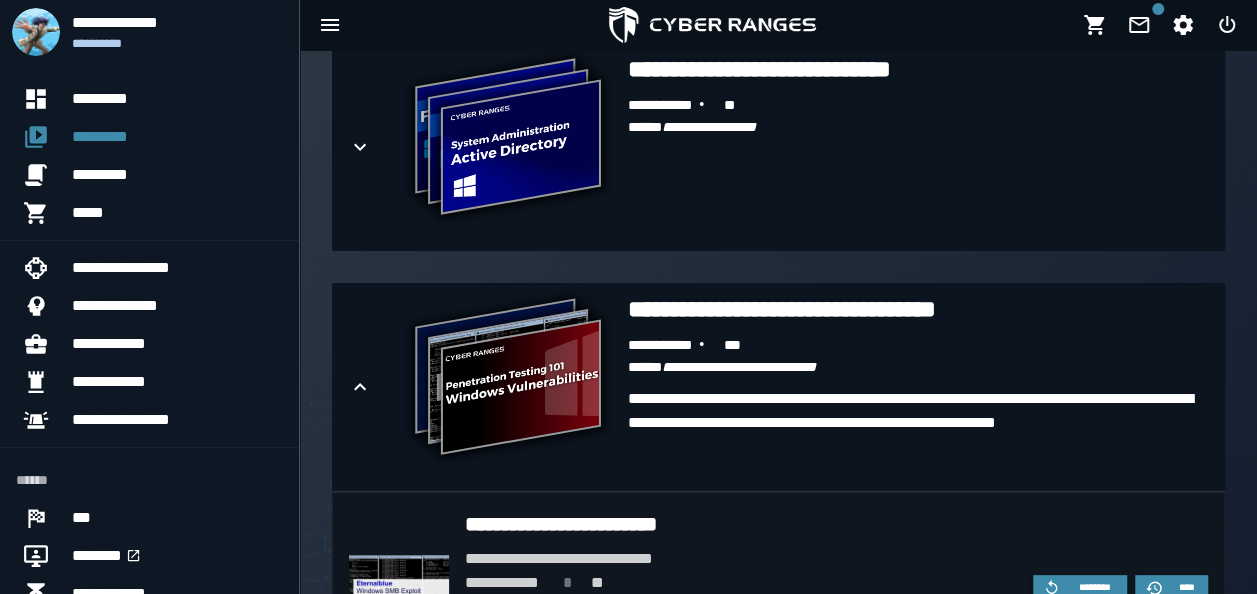 scroll, scrollTop: 842, scrollLeft: 0, axis: vertical 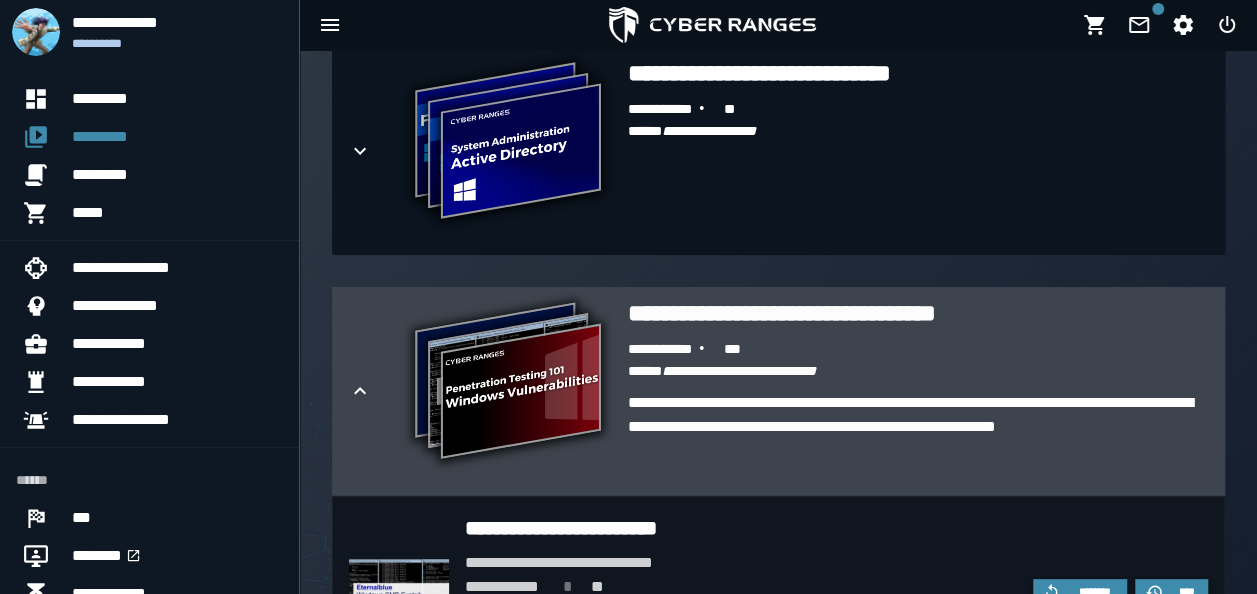 click at bounding box center [376, 391] 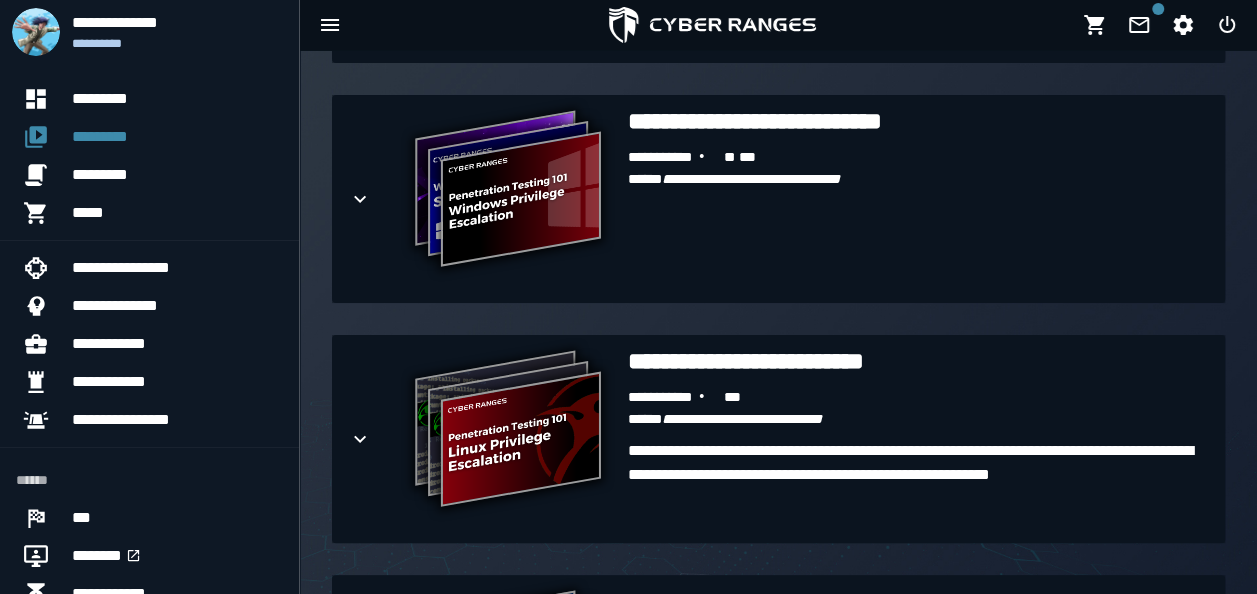 scroll, scrollTop: 1285, scrollLeft: 0, axis: vertical 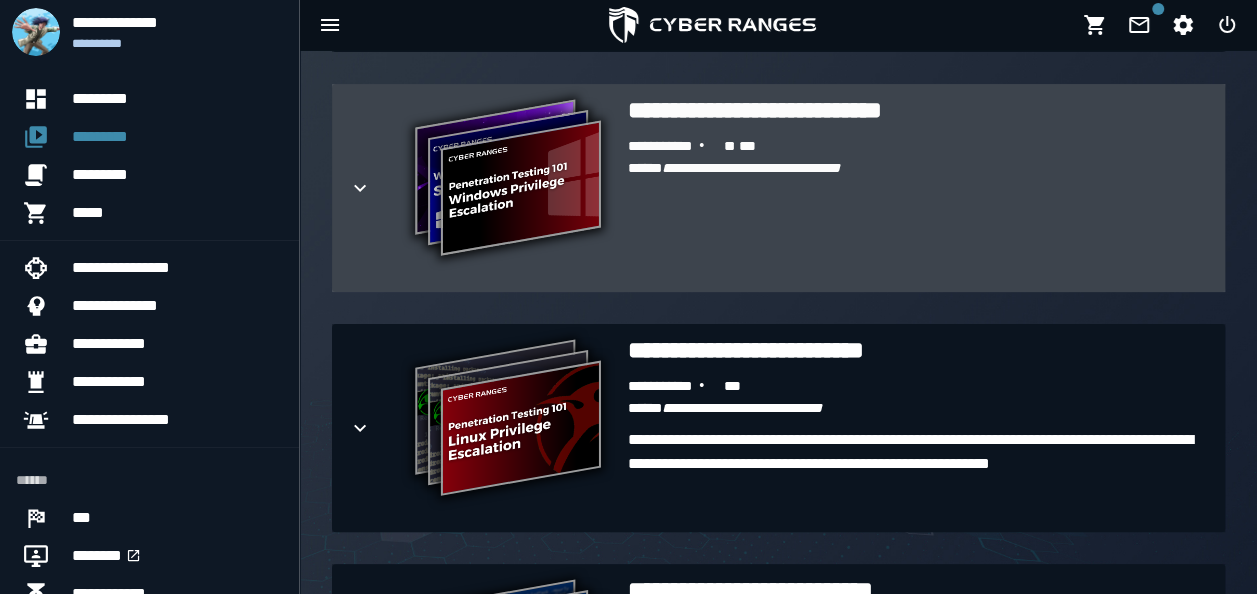 click 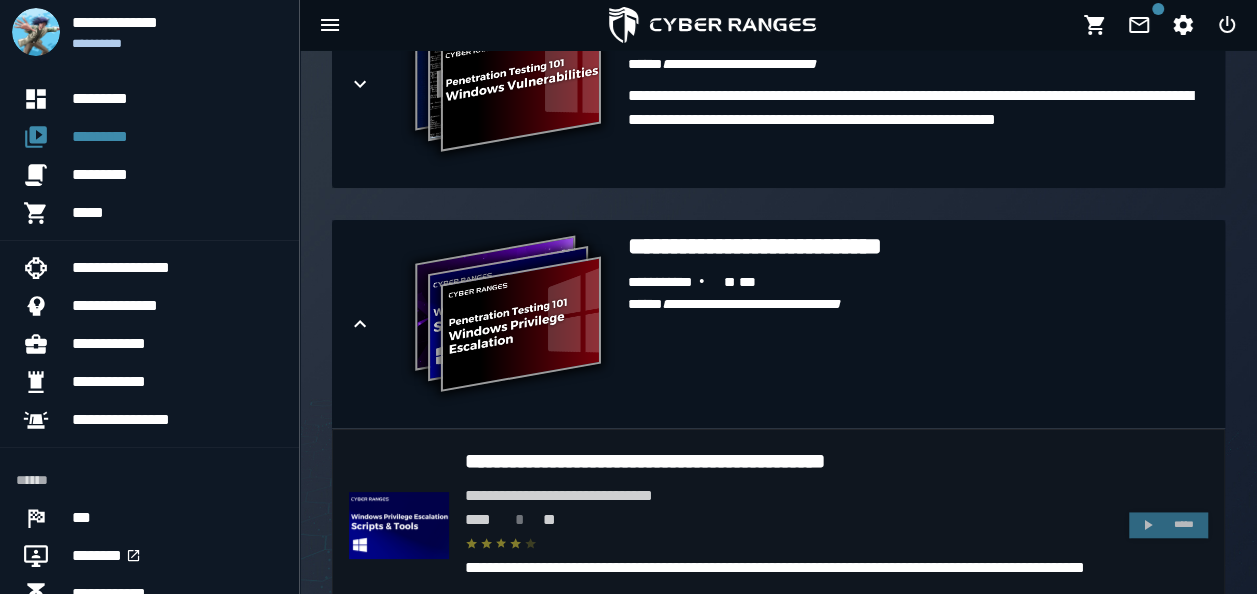 scroll, scrollTop: 1154, scrollLeft: 0, axis: vertical 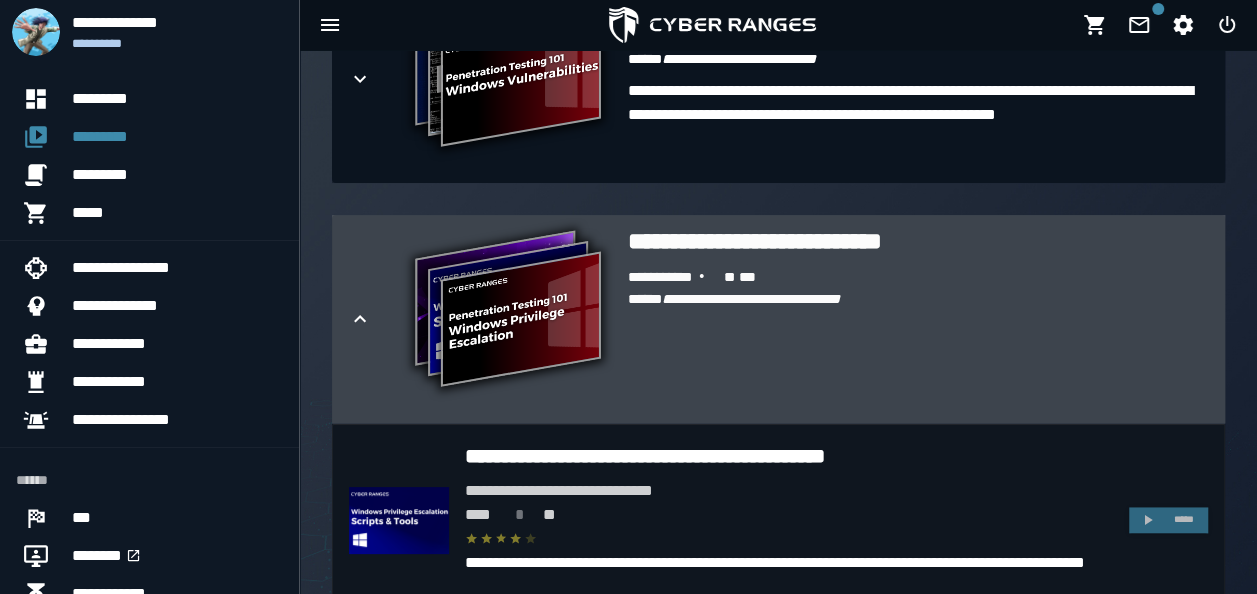 click 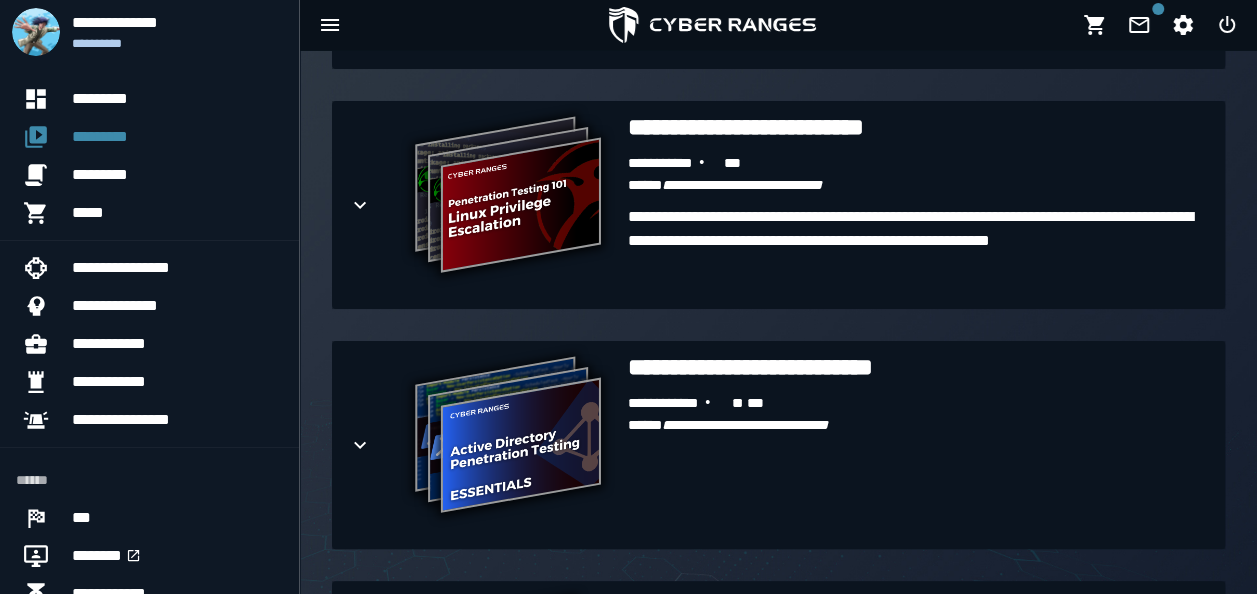 scroll, scrollTop: 1522, scrollLeft: 0, axis: vertical 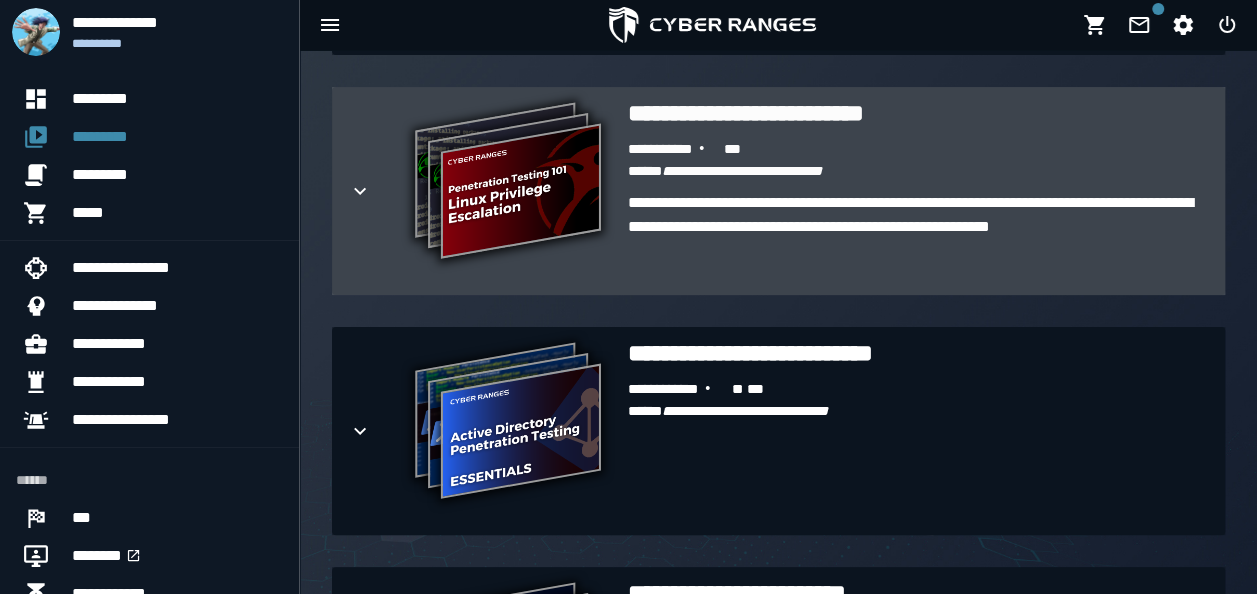 click 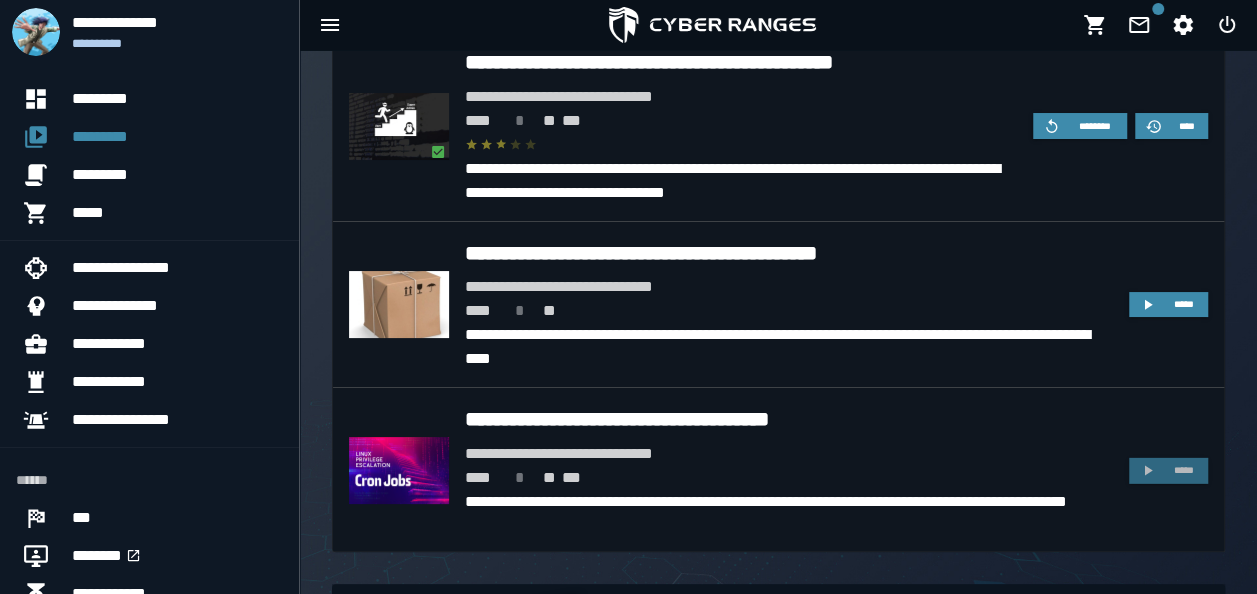 scroll, scrollTop: 2714, scrollLeft: 0, axis: vertical 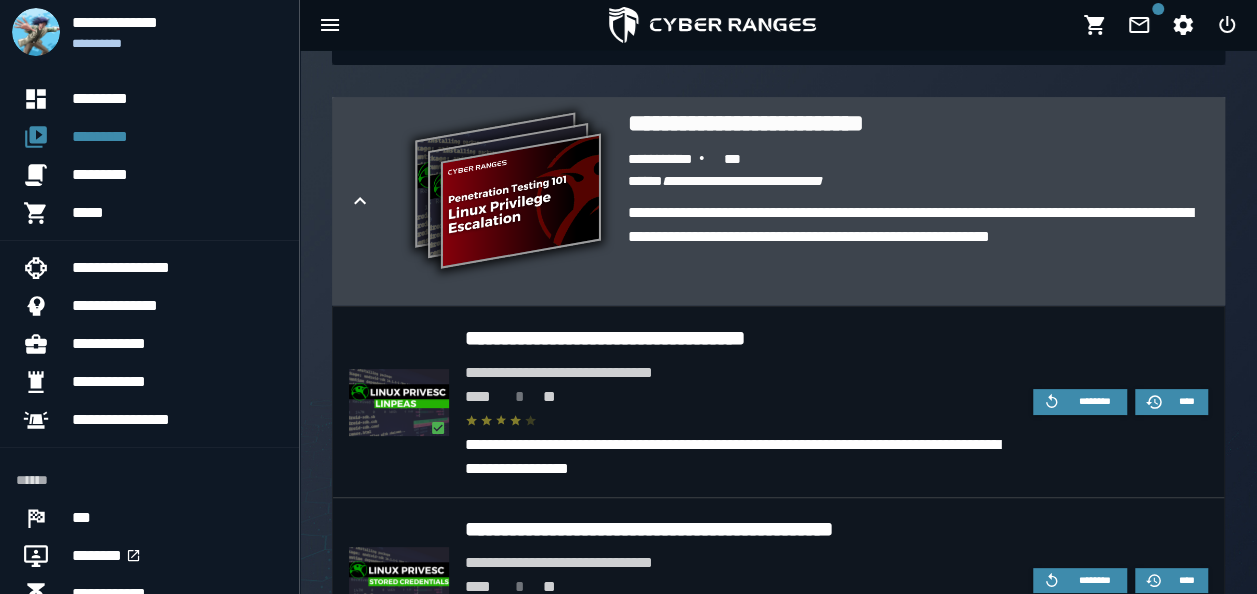 click at bounding box center (376, 201) 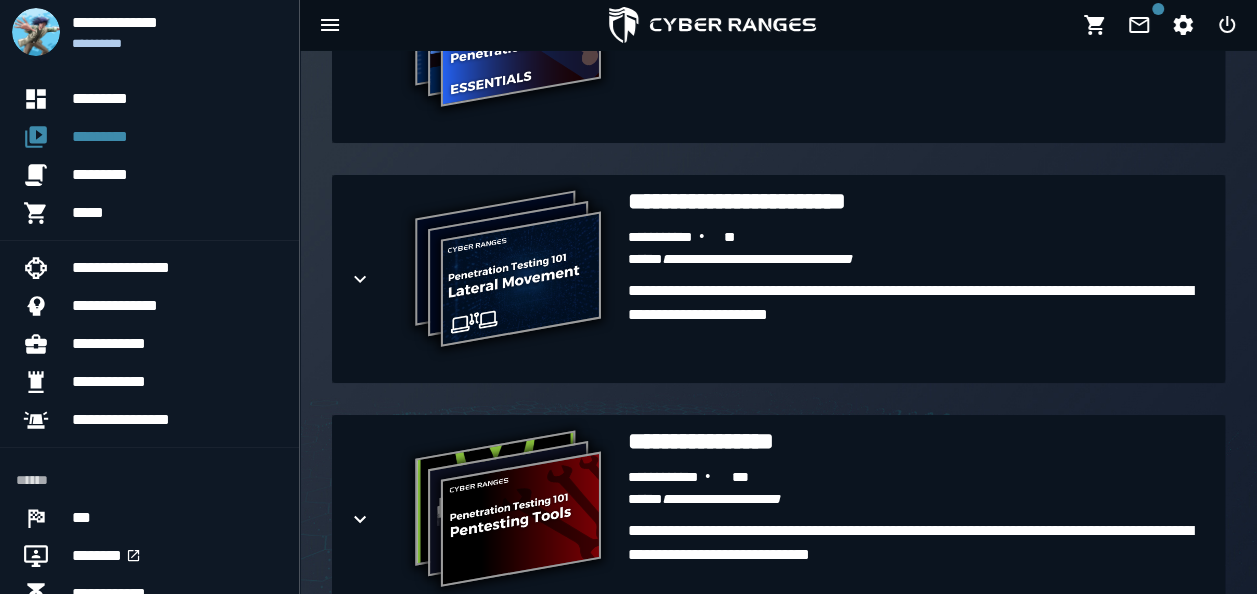 scroll, scrollTop: 1985, scrollLeft: 0, axis: vertical 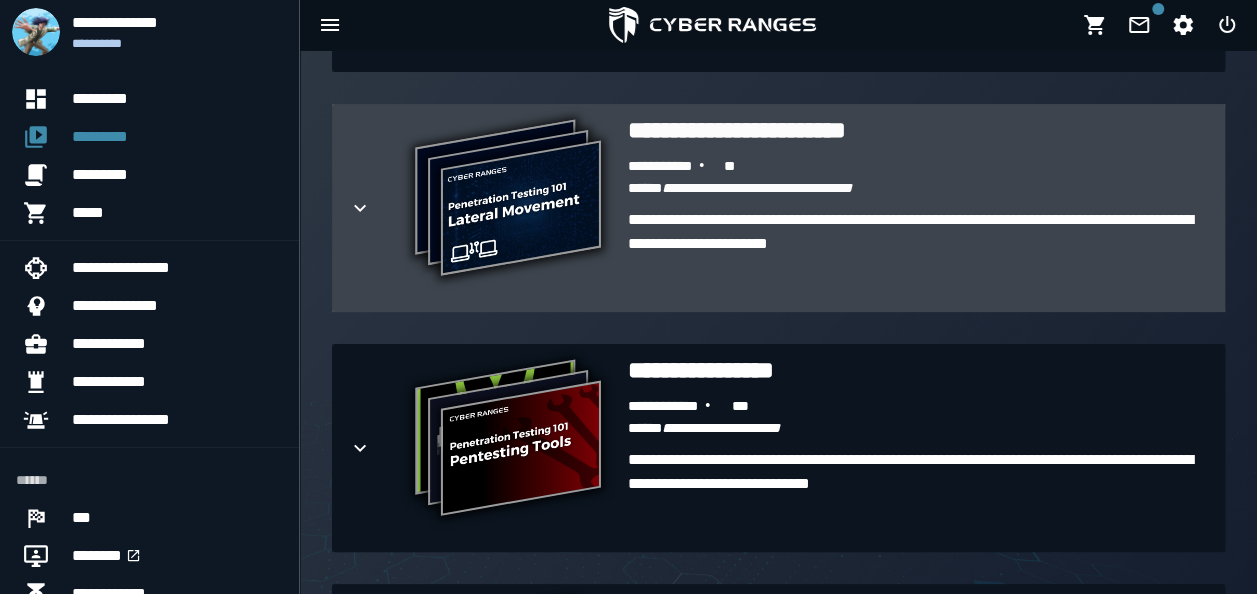 click 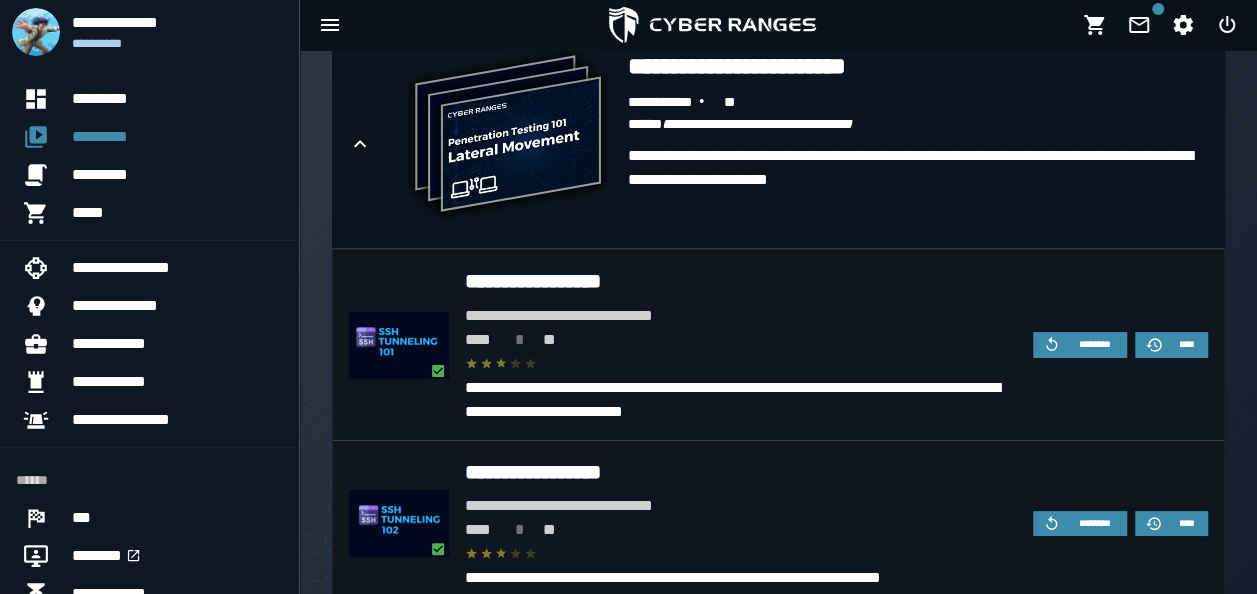 scroll, scrollTop: 2030, scrollLeft: 0, axis: vertical 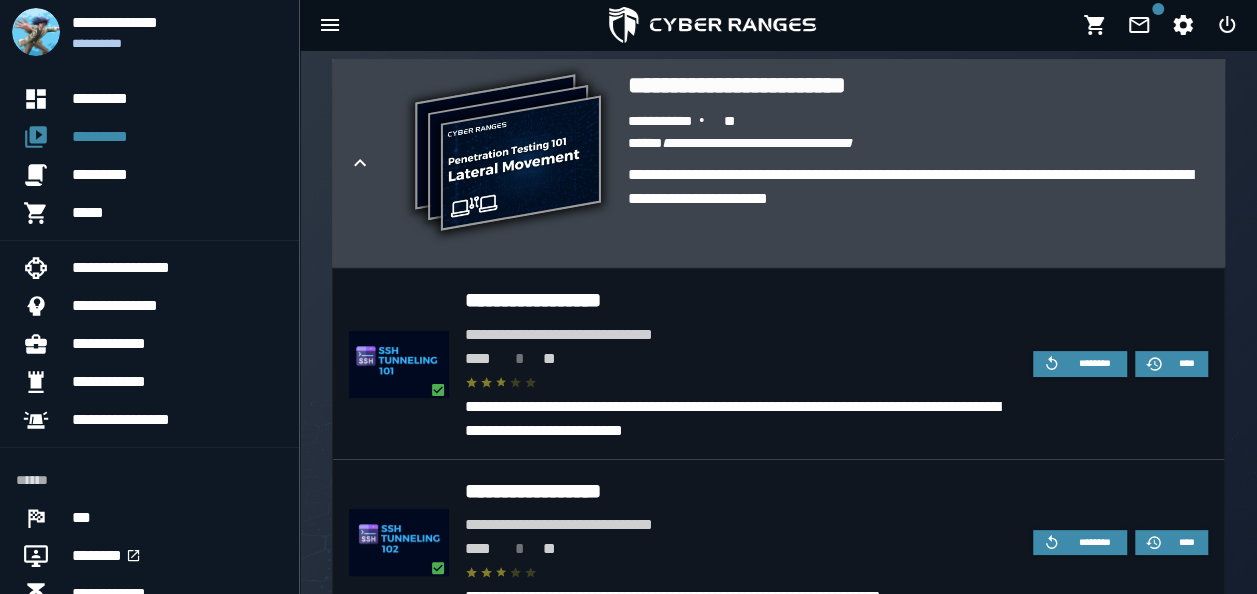 click 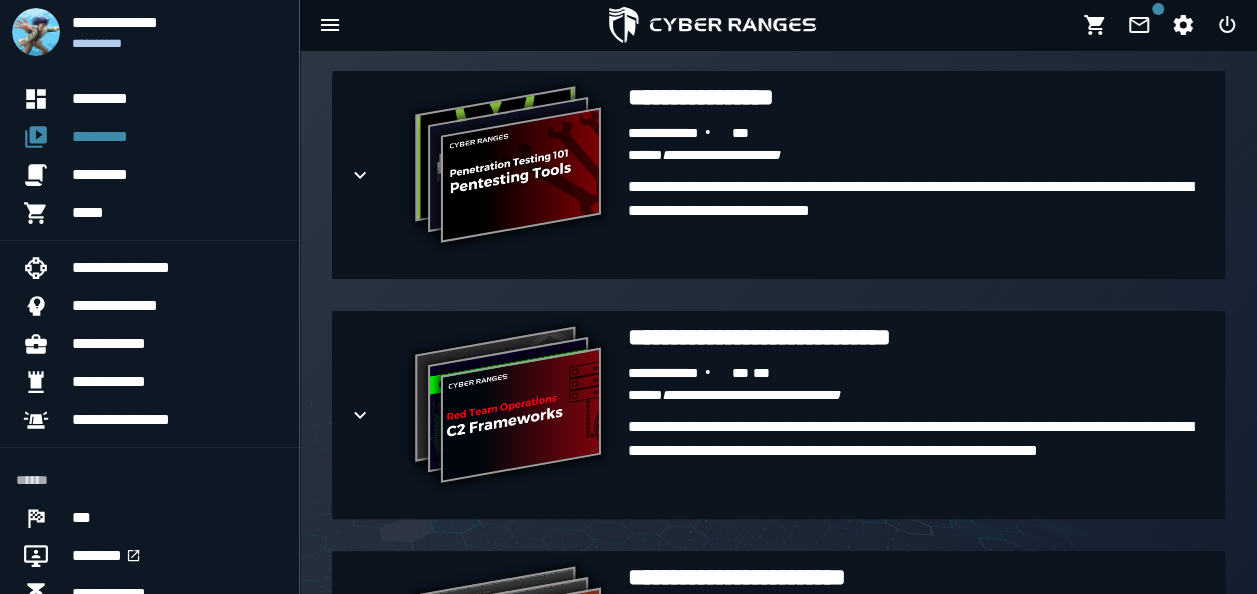 scroll, scrollTop: 2262, scrollLeft: 0, axis: vertical 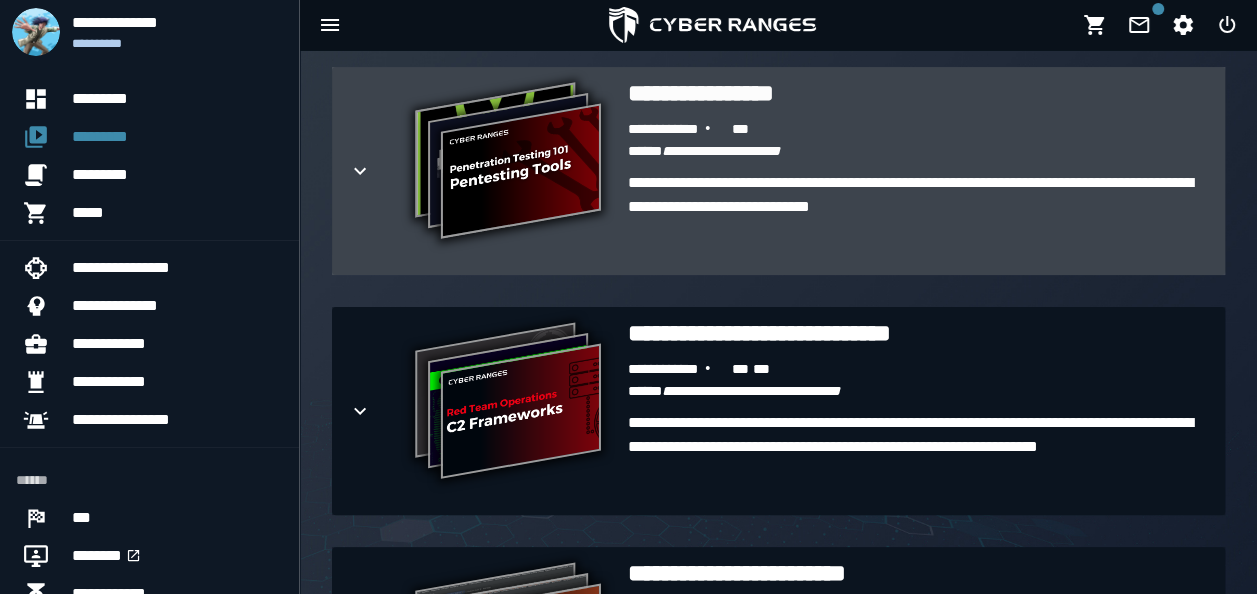 click at bounding box center [376, 171] 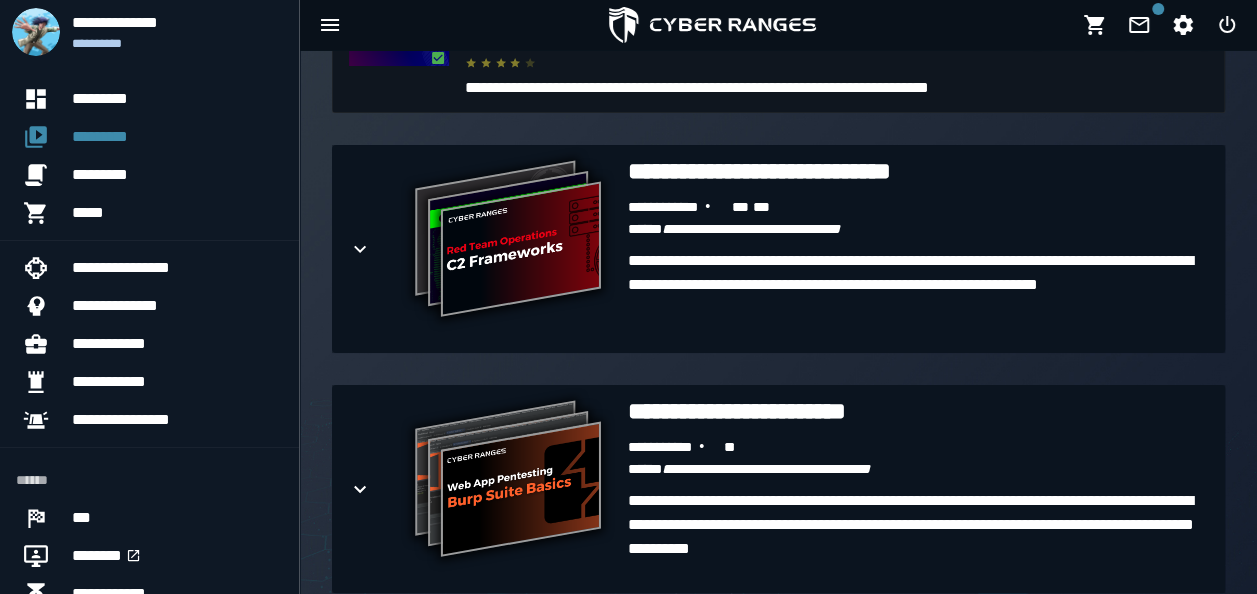 scroll, scrollTop: 4198, scrollLeft: 0, axis: vertical 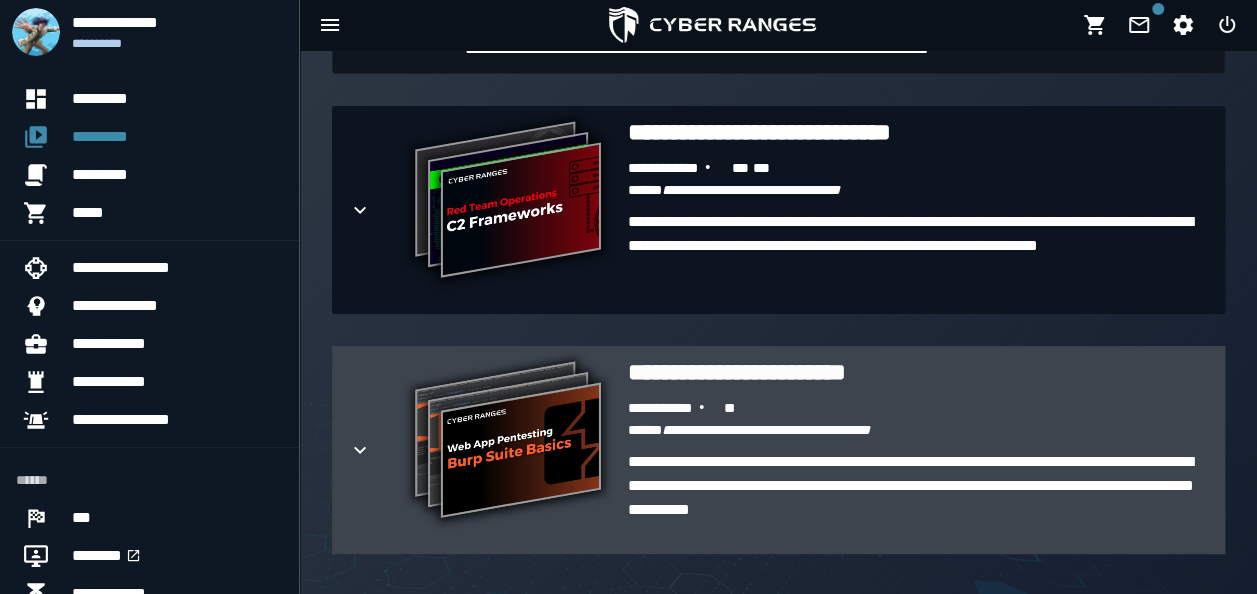click 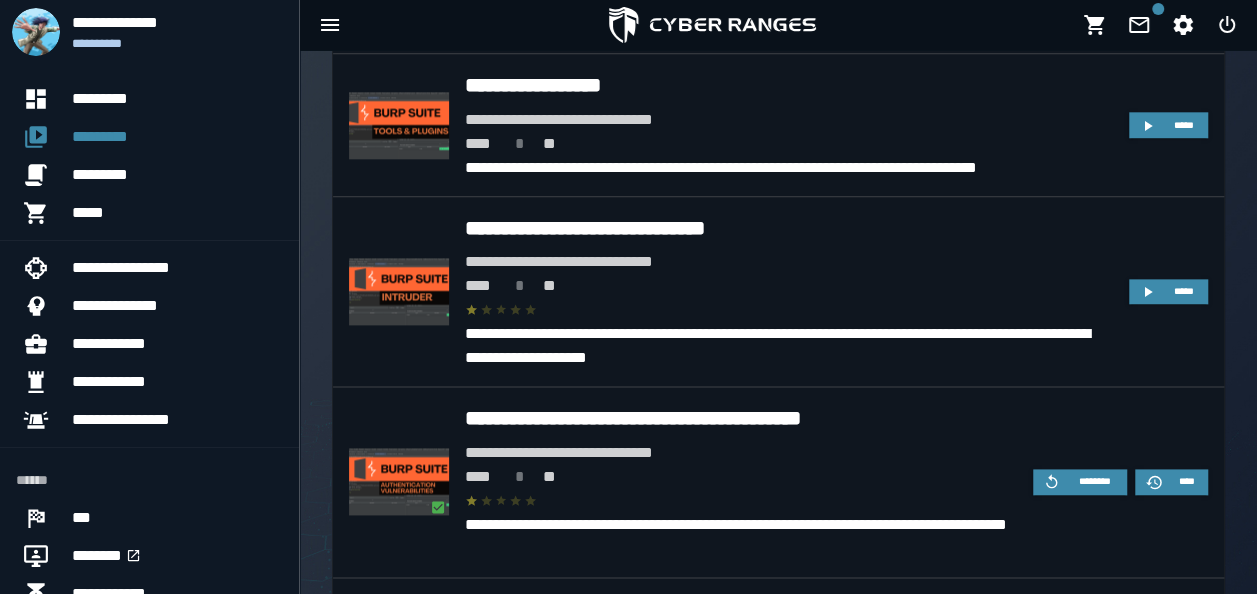 scroll, scrollTop: 4783, scrollLeft: 0, axis: vertical 